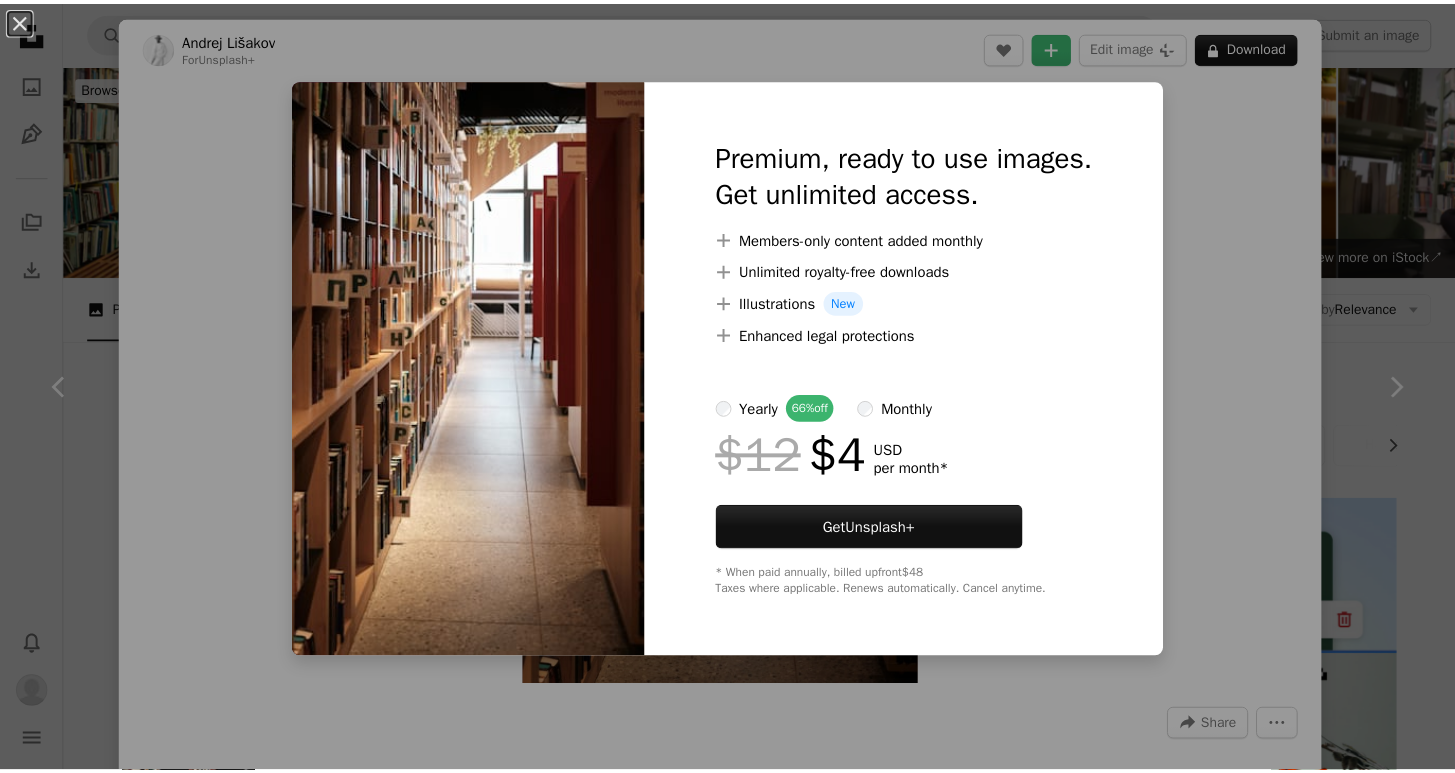 scroll, scrollTop: 8221, scrollLeft: 0, axis: vertical 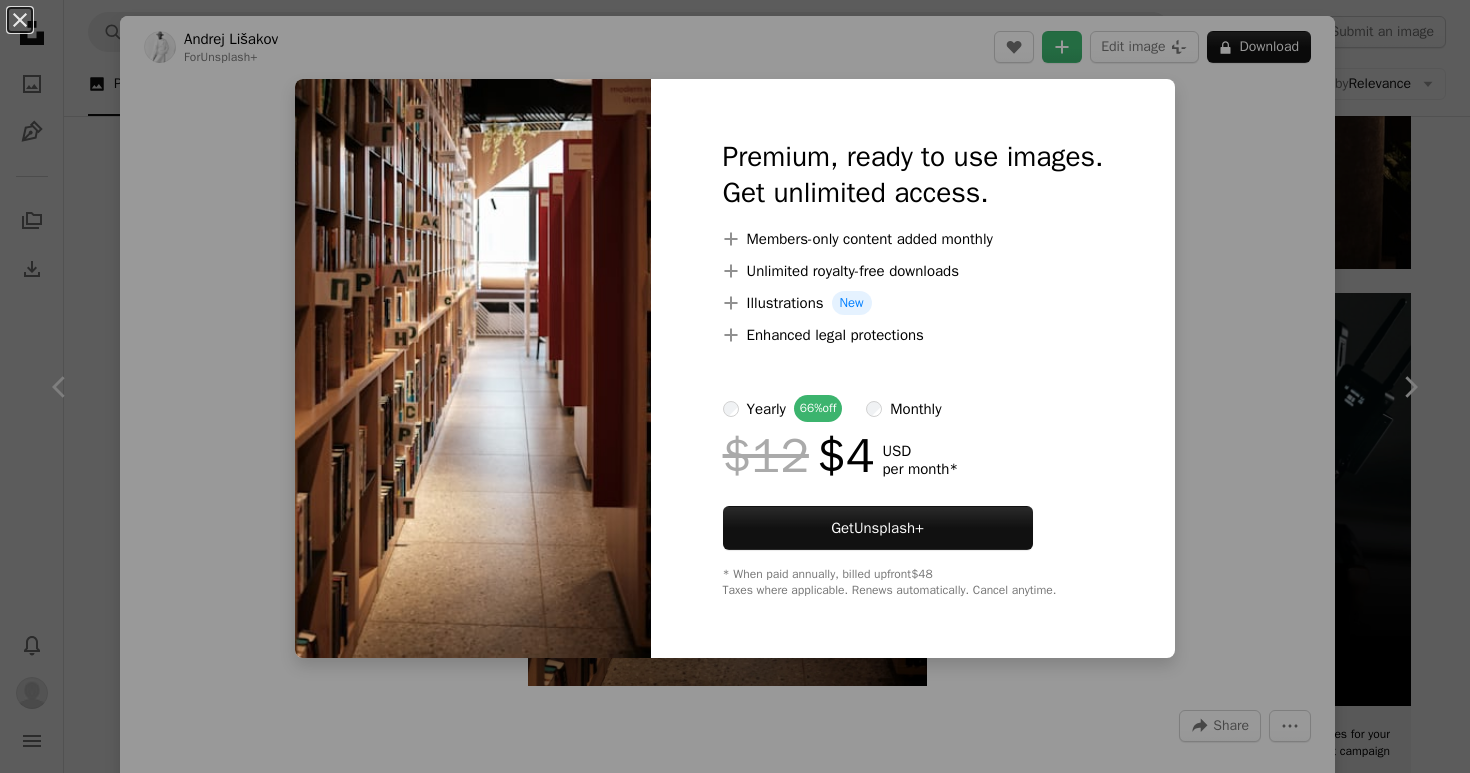click on "An X shape Premium, ready to use images. Get unlimited access. A plus sign Members-only content added monthly A plus sign Unlimited royalty-free downloads A plus sign Illustrations  New A plus sign Enhanced legal protections yearly 66%  off monthly $12   $4 USD per month * Get  Unsplash+ * When paid annually, billed upfront  $48 Taxes where applicable. Renews automatically. Cancel anytime." at bounding box center [735, 386] 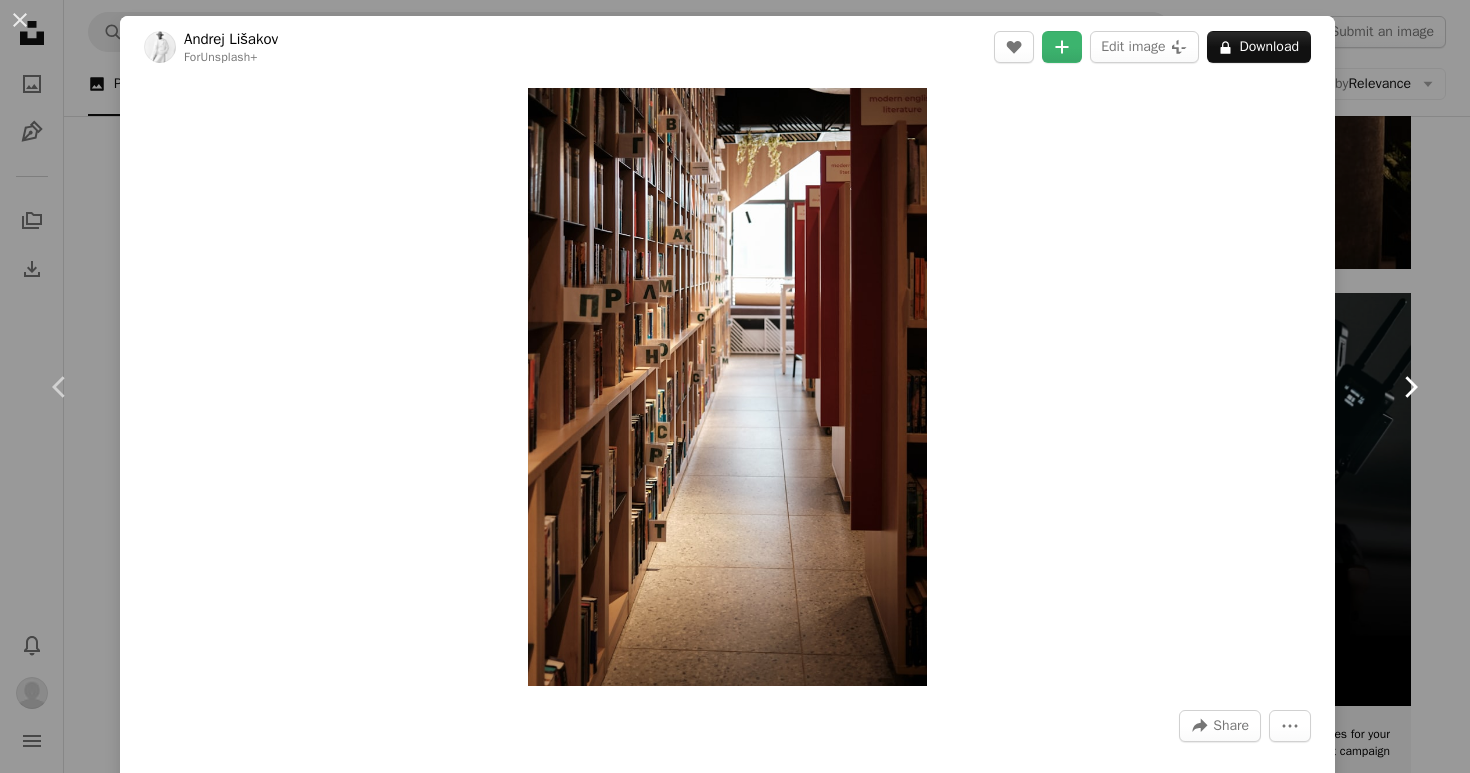 click on "Chevron right" at bounding box center [1410, 387] 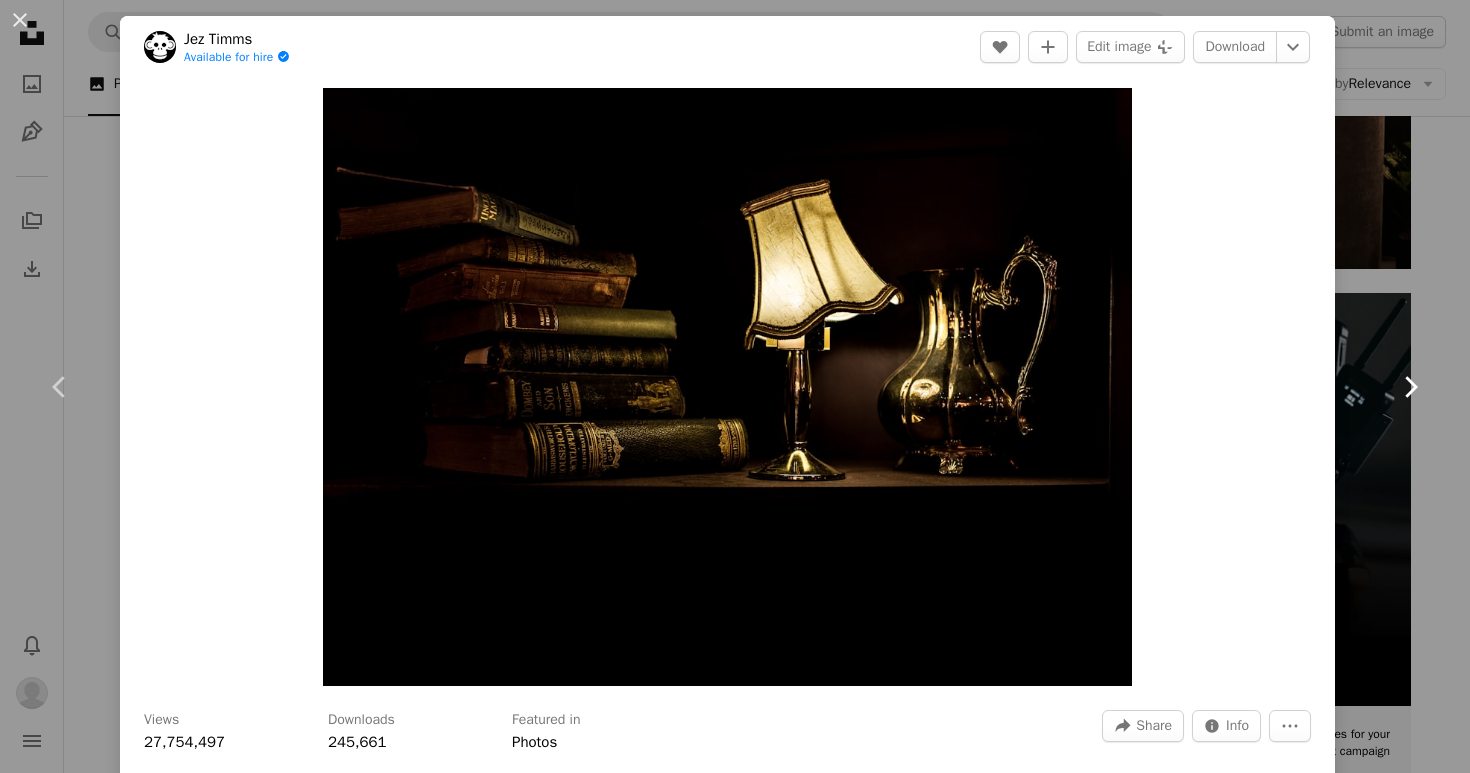 click on "Chevron right" at bounding box center (1410, 387) 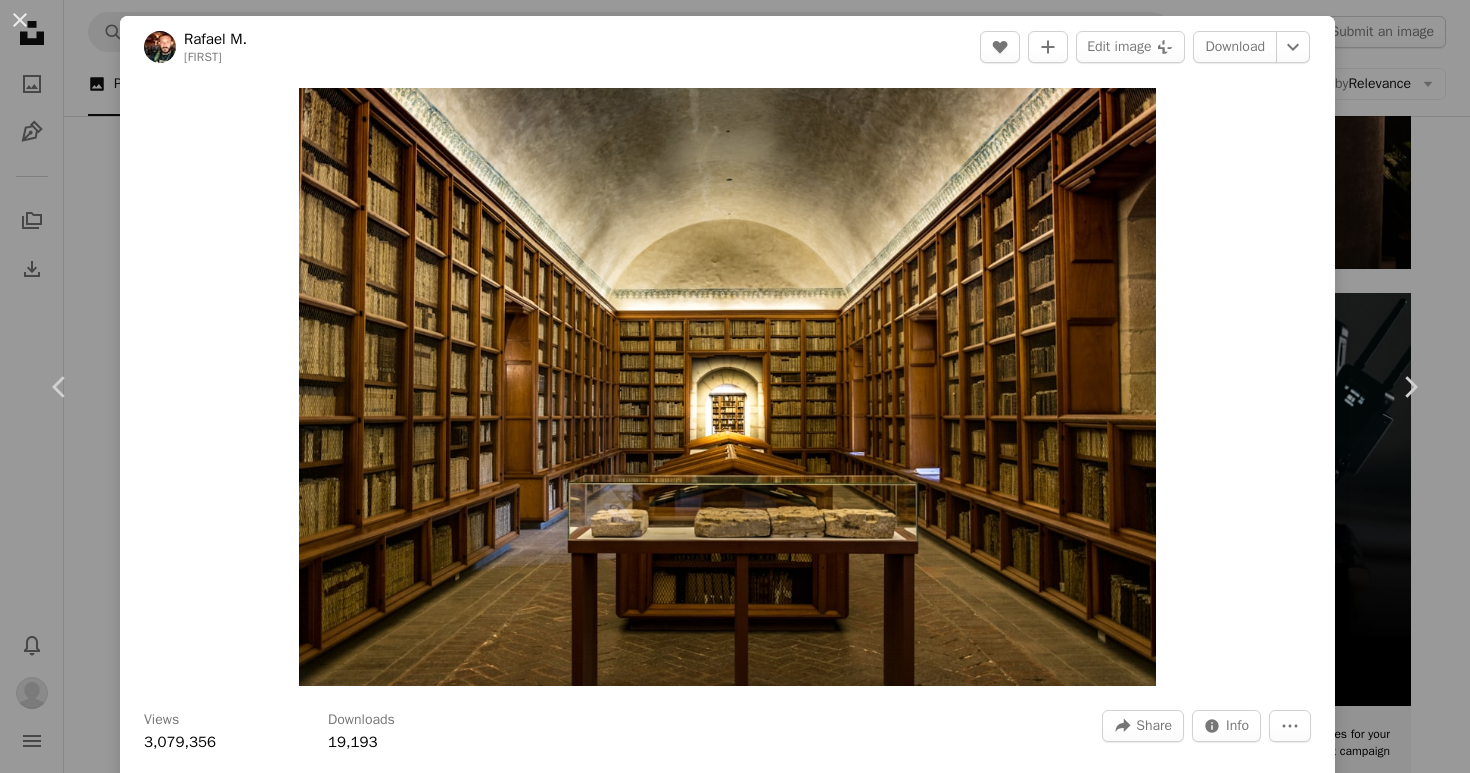click on "An X shape Chevron left Chevron right [FIRST] [LAST] A heart A plus sign Edit image   Plus sign for Unsplash+ Download Chevron down Zoom in Views 3,079,356 Downloads 19,193 A forward-right arrow Share Info icon Info More Actions Calendar outlined Published on  November 23, 2018 Camera NIKON CORPORATION, NIKON D7100 Safety Free to use under the  Unsplash License library light room interior display glow zoom backgrounds interior design book furniture brown shelf indoors bookcase corridor Browse premium related images on iStock  |  Save 20% with code UNSPLASH20 View more on iStock  ↗ Related images A heart A plus sign Intricate Explorer Available for hire A checkmark inside of a circle Arrow pointing down Plus sign for Unsplash+ A heart A plus sign Andrej Lišakov For  Unsplash+ A lock   Download Plus sign for Unsplash+ A heart A plus sign Evelyn Verdín For  Unsplash+ A lock   Download A heart A plus sign Harry Pepelnar Arrow pointing down A heart A plus sign Tim Wildsmith Arrow pointing down A heart" at bounding box center [735, 386] 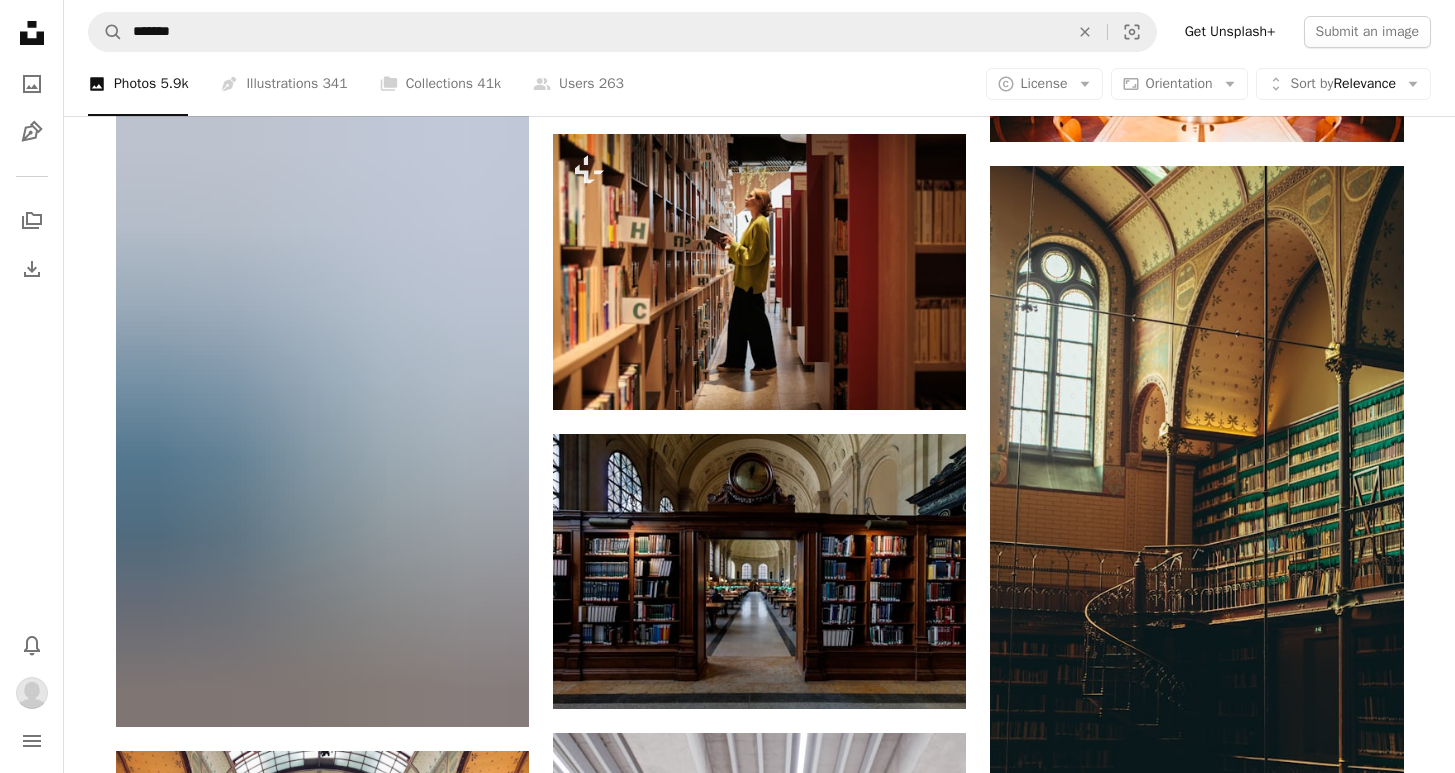 scroll, scrollTop: 15363, scrollLeft: 0, axis: vertical 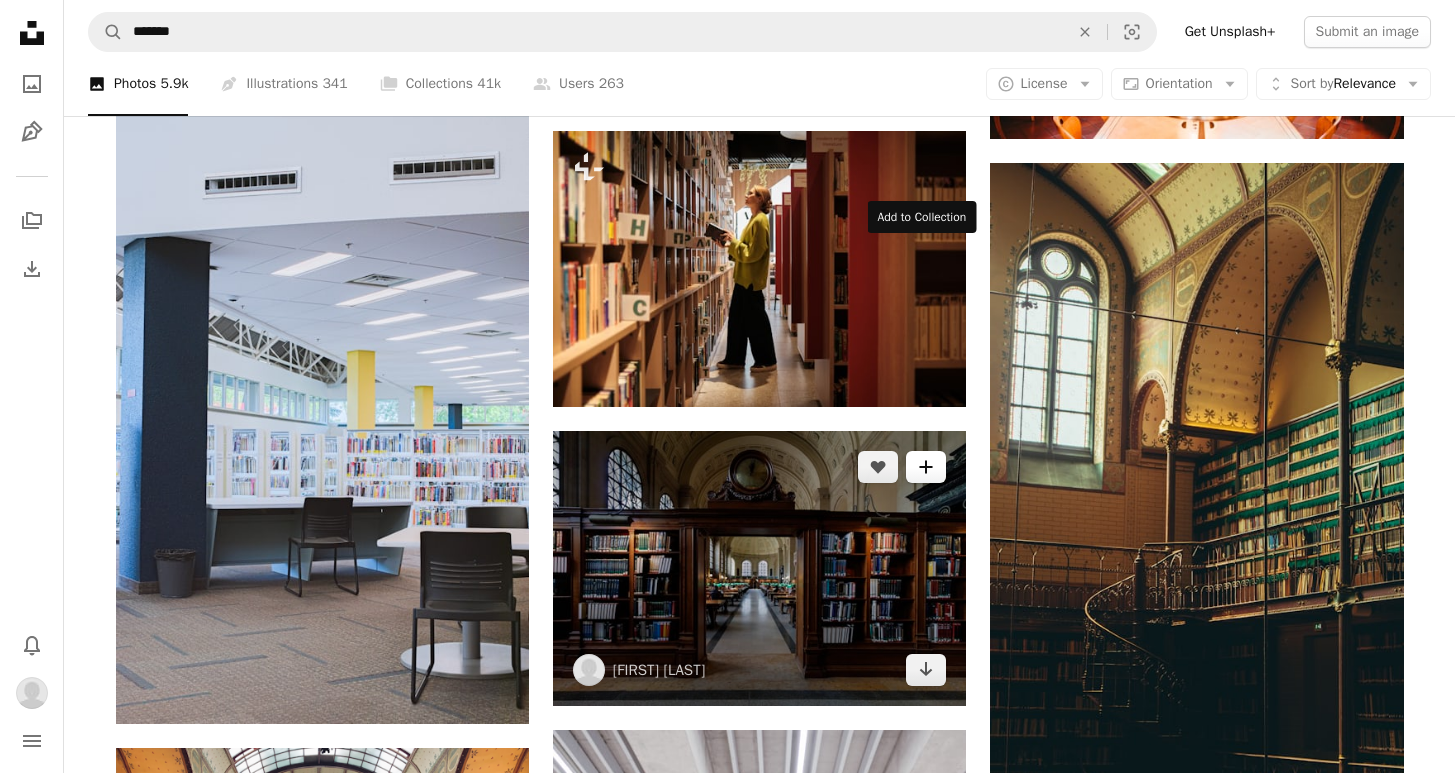 click on "A plus sign" at bounding box center (926, 467) 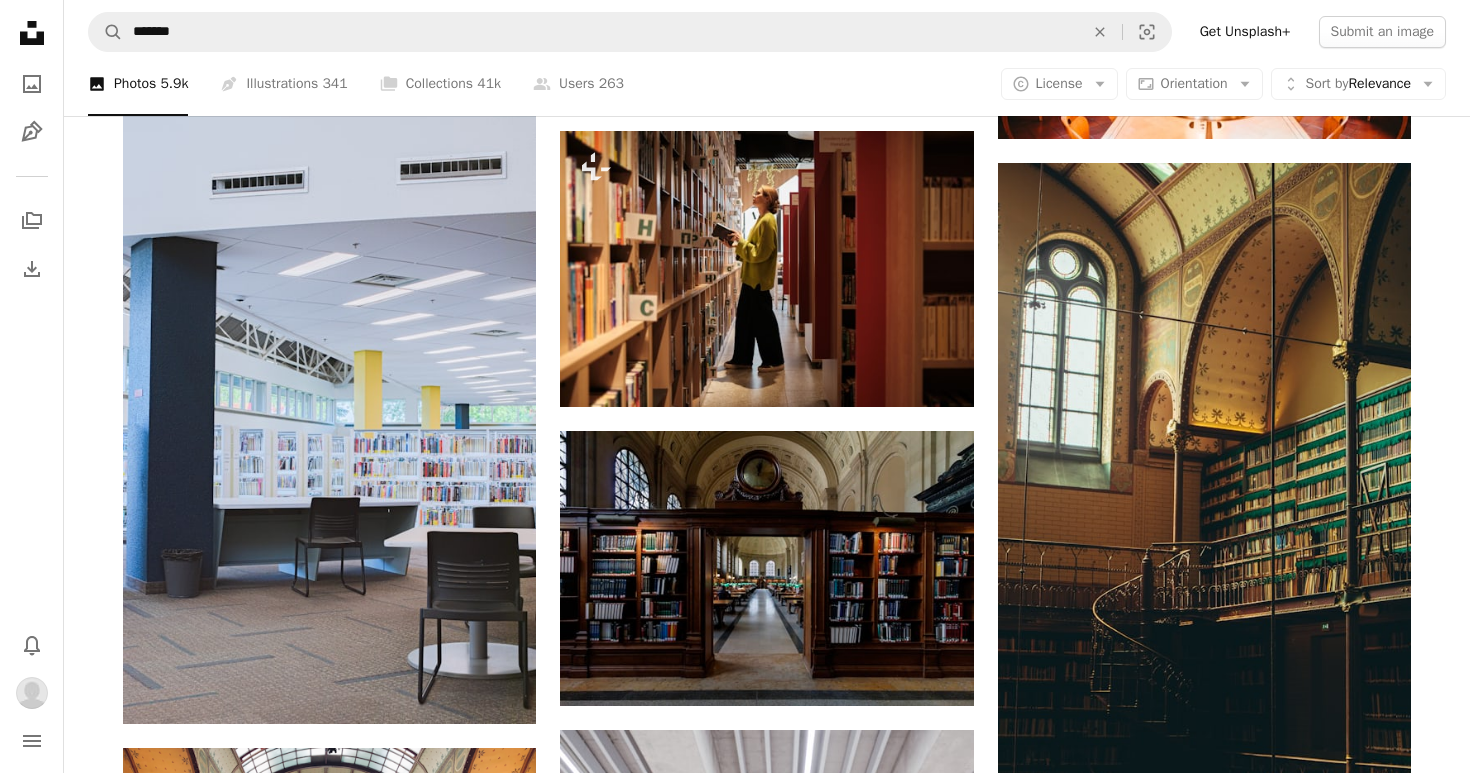 click on "A lock miku retry" at bounding box center [890, 7245] 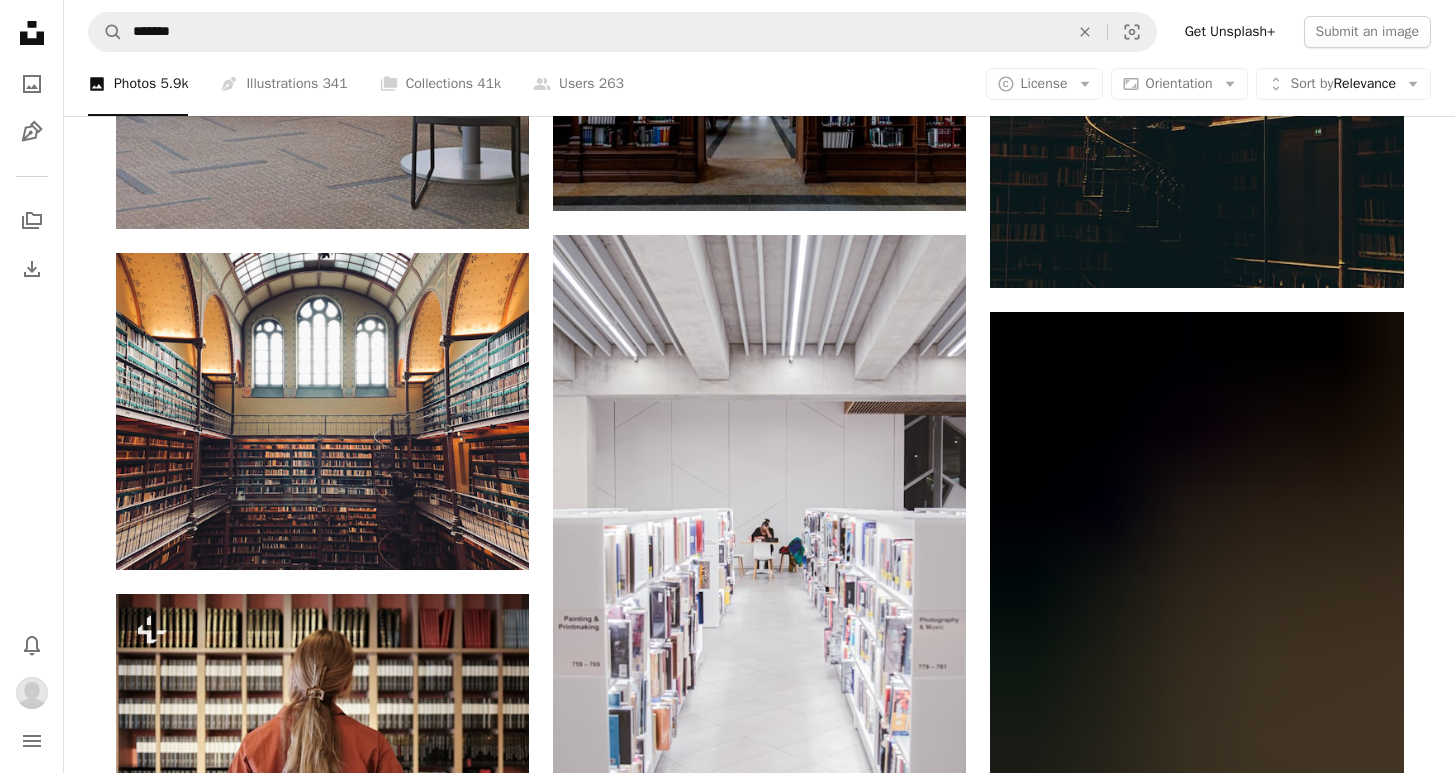 scroll, scrollTop: 15799, scrollLeft: 0, axis: vertical 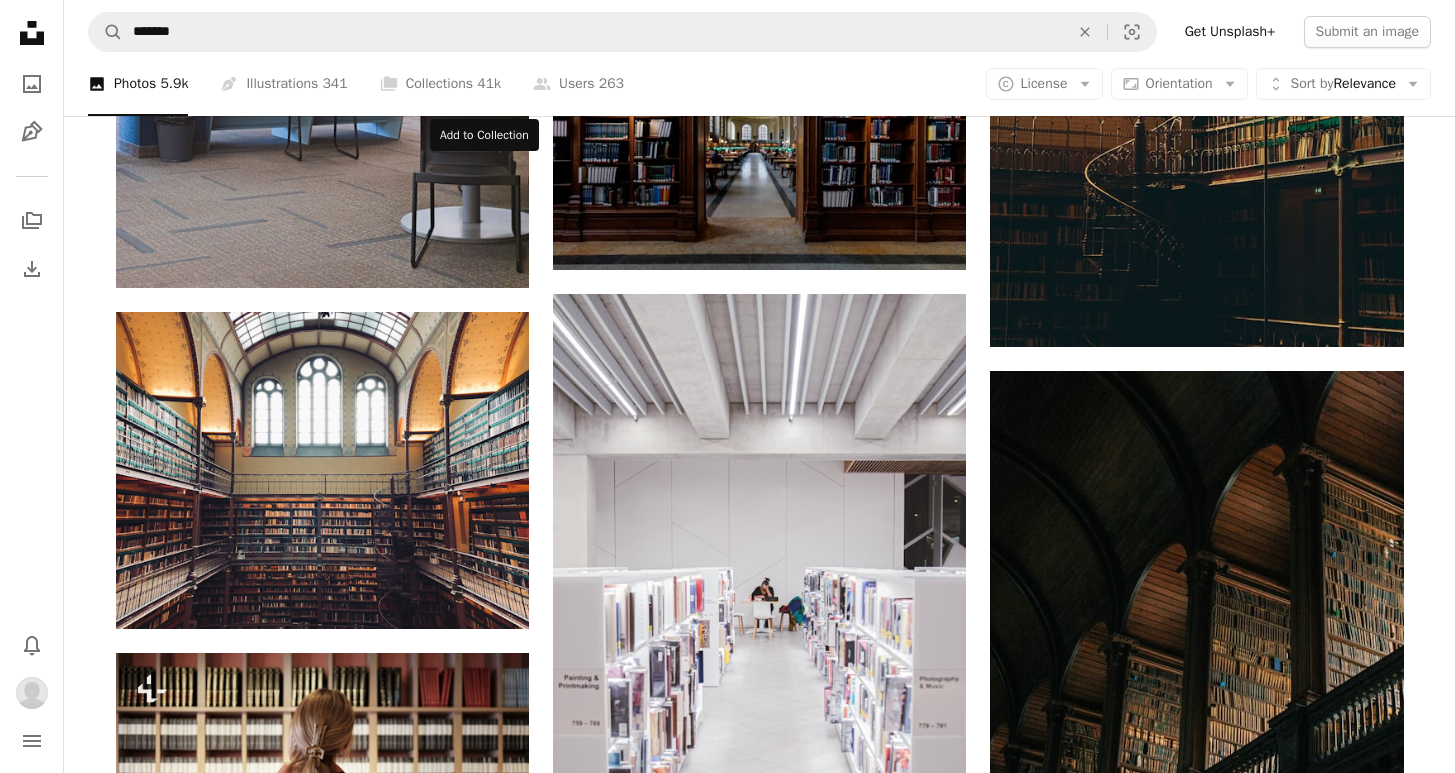 click on "A plus sign" at bounding box center (489, 945) 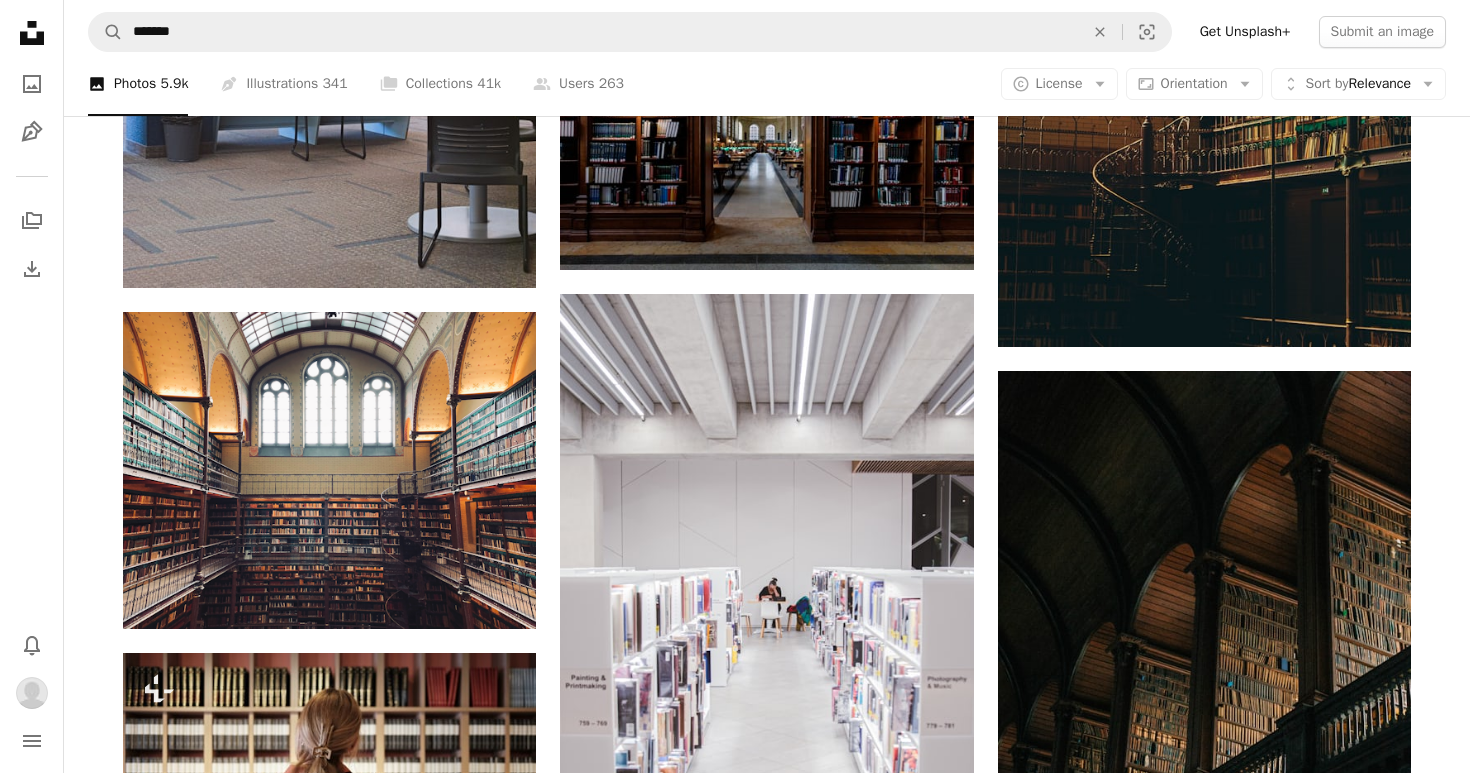 click on "A lock miku retry" at bounding box center (890, 6809) 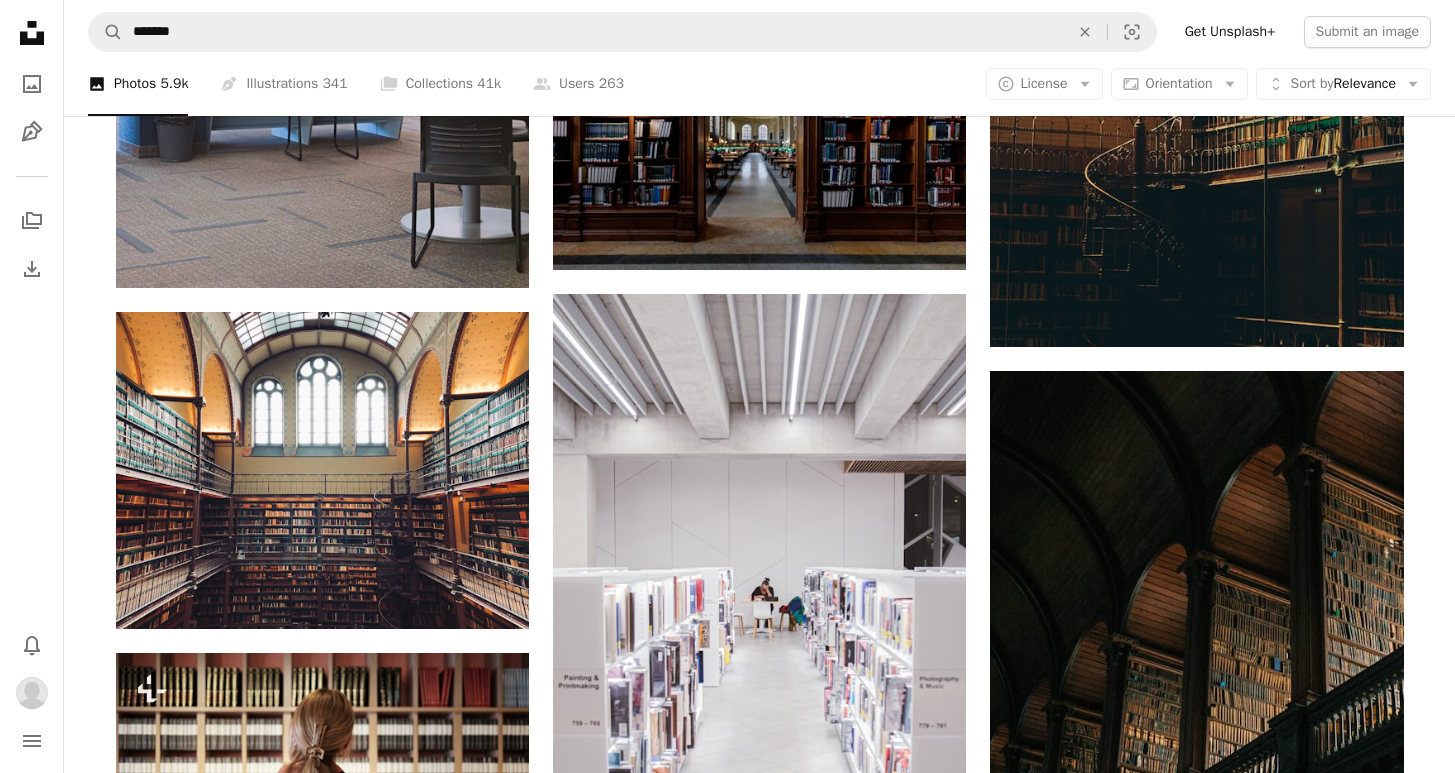 click at bounding box center (322, 1219) 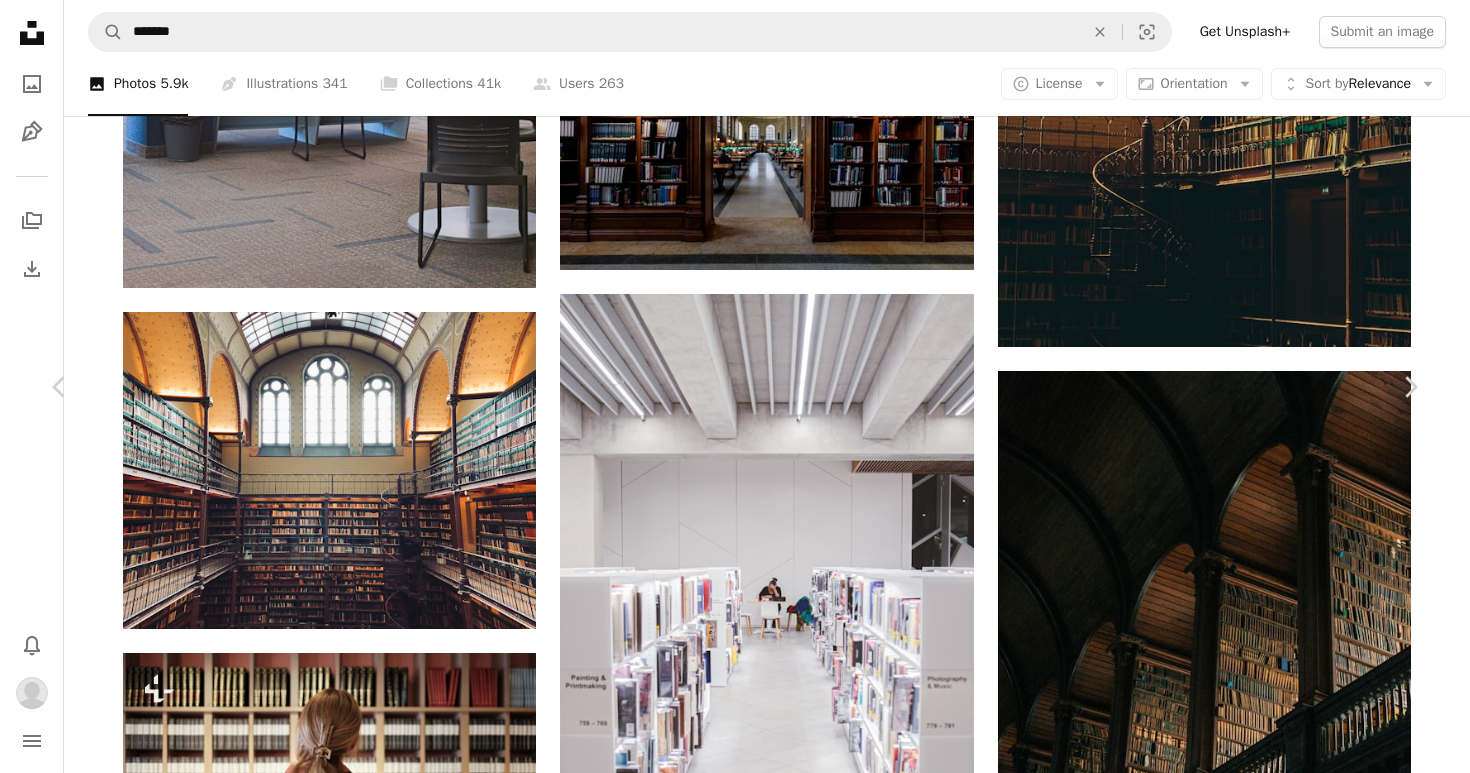 click on "Chevron down" 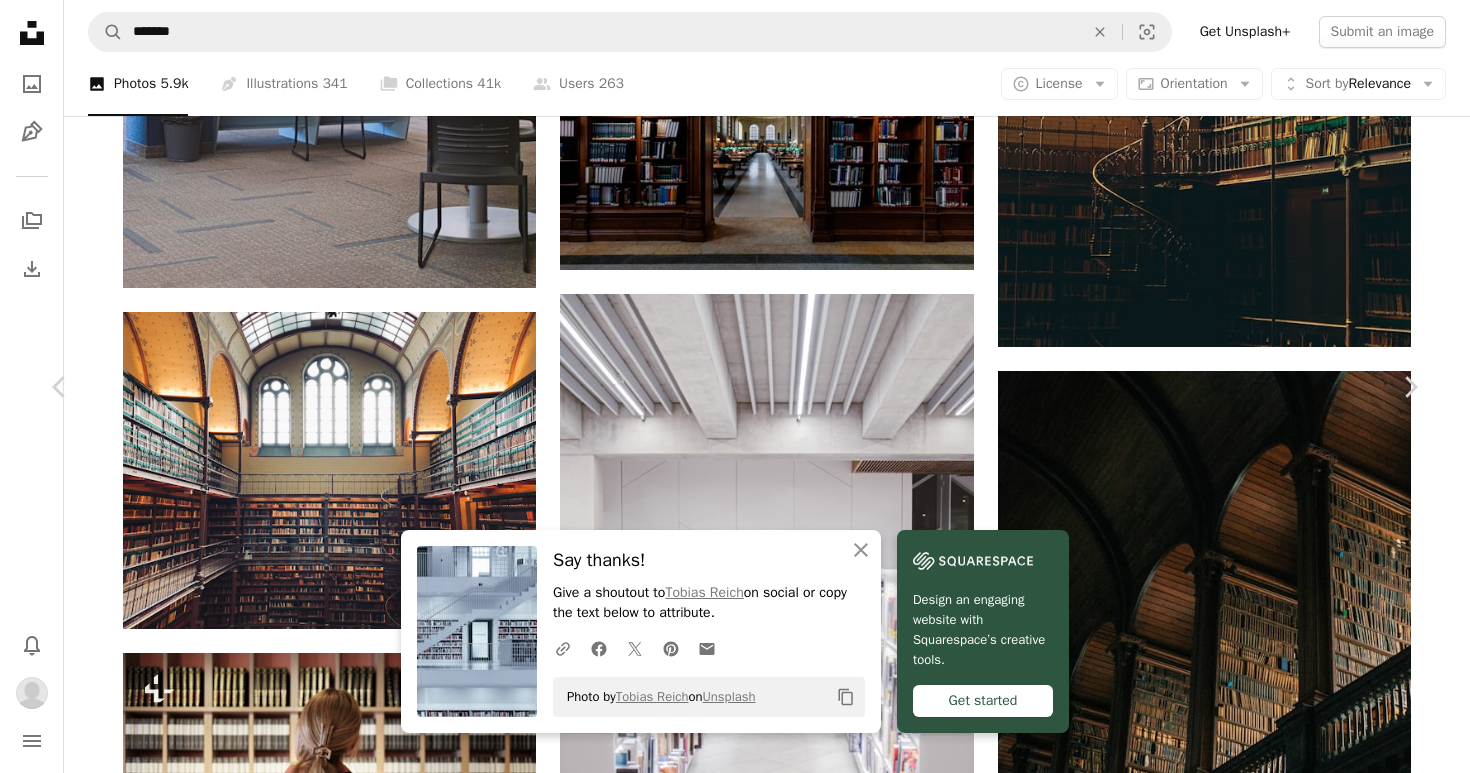 click on "An X shape Chevron left Chevron right An X shape Close Say thanks! Give a shoutout to [FIRST] [LAST] on social or copy the text below to attribute. A URL sharing icon (chains) Facebook icon X (formerly Twitter) icon Pinterest icon An envelope Photo by [FIRST] [LAST] on Unsplash
Copy content Design an engaging website with Squarespace’s creative tools. Get started [FIRST] [LAST] electerious A heart A plus sign Edit image   Plus sign for Unsplash+ Download Chevron down Zoom in Views 713,371 Downloads 3,004 Featured in Photos A forward-right arrow Share Info icon Info More Actions A map marker Stadtbibliothek, [CITY], [COUNTRY] Calendar outlined Published on  January 12, 2022 Camera SONY, ILCE-6000 Safety Free to use under the  Unsplash License books library interior germany bookshelf stairs bookstore library books [CITY] library interior clean interior [CITY] library building interior design book living room grey room furniture lighting Browse premium related images on iStock  |   ↗ A heart" at bounding box center [735, 6866] 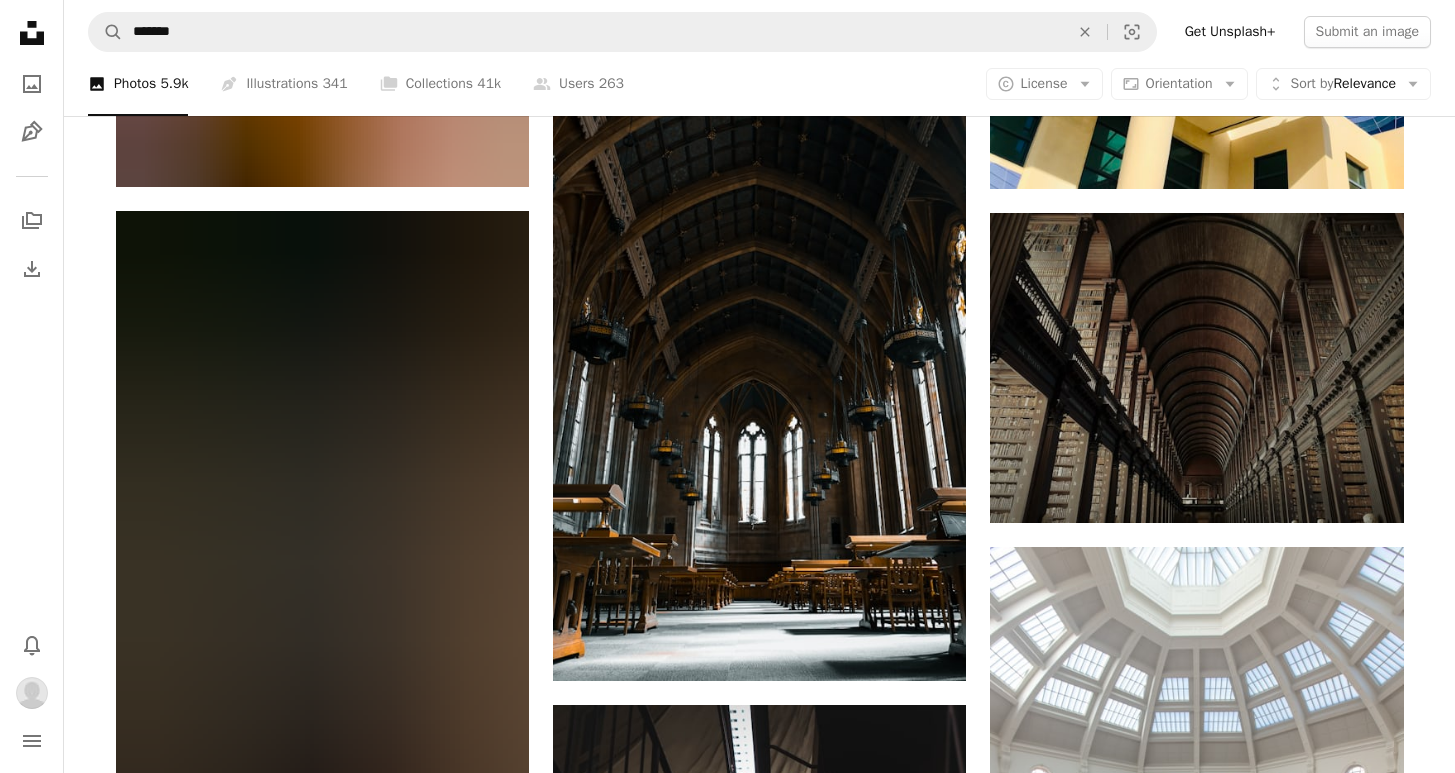 scroll, scrollTop: 21136, scrollLeft: 0, axis: vertical 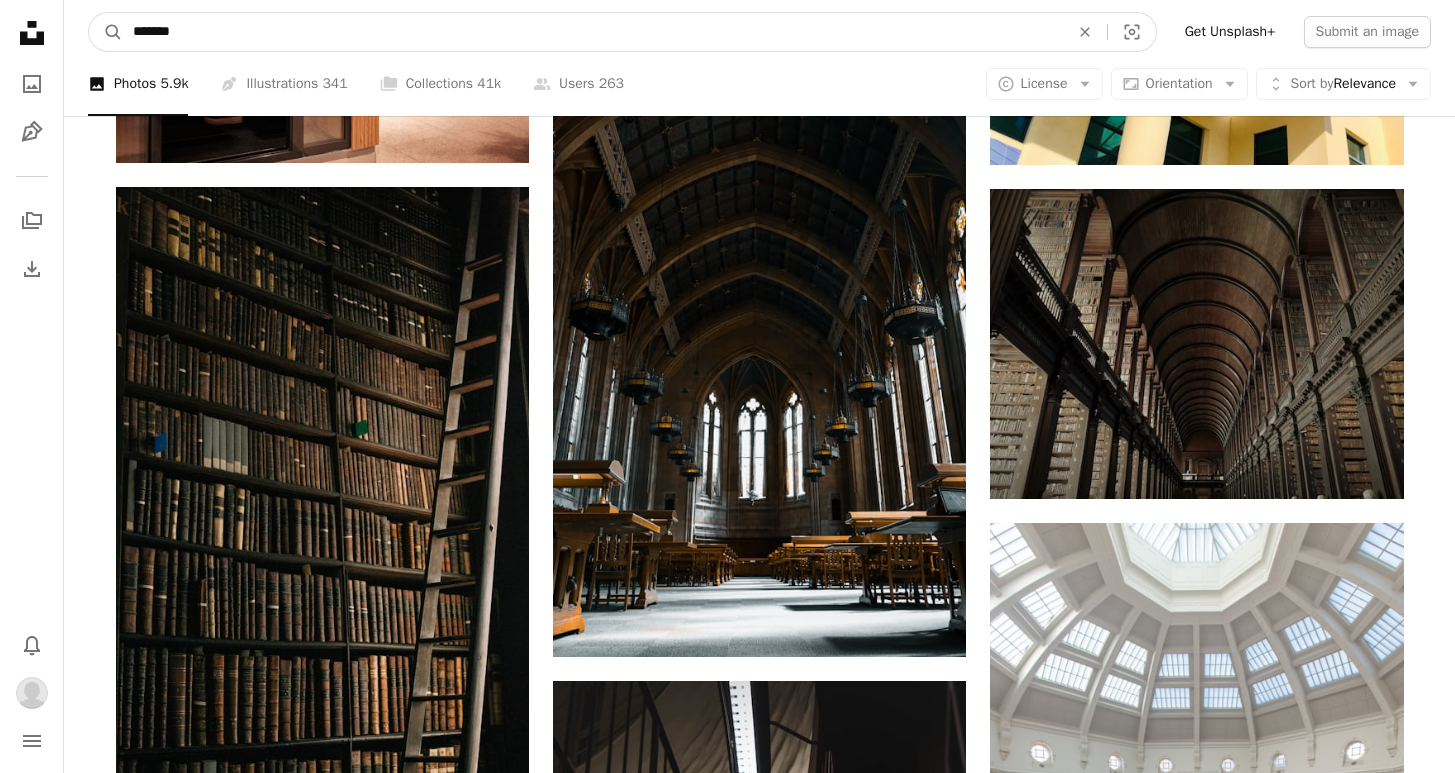 drag, startPoint x: 619, startPoint y: 37, endPoint x: 0, endPoint y: 28, distance: 619.0654 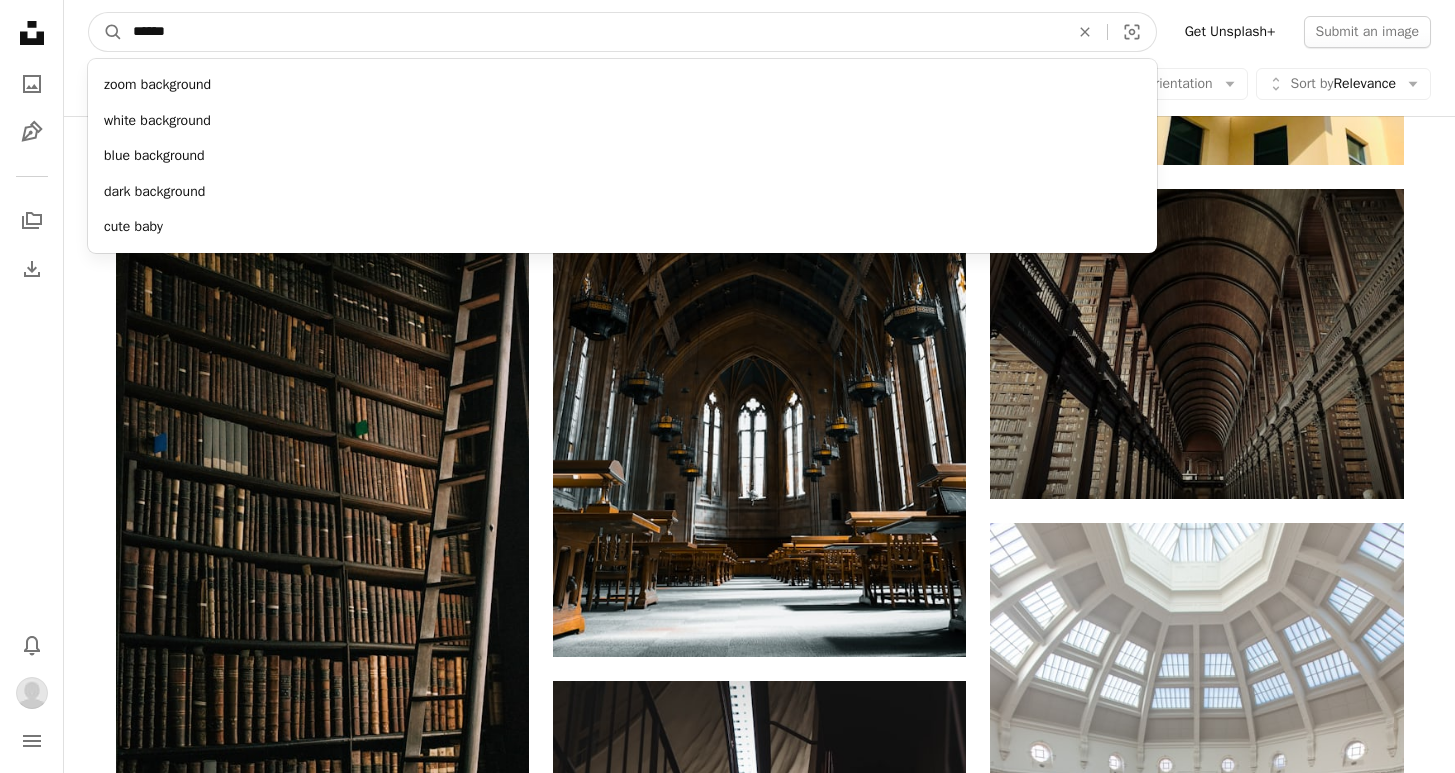 type on "*******" 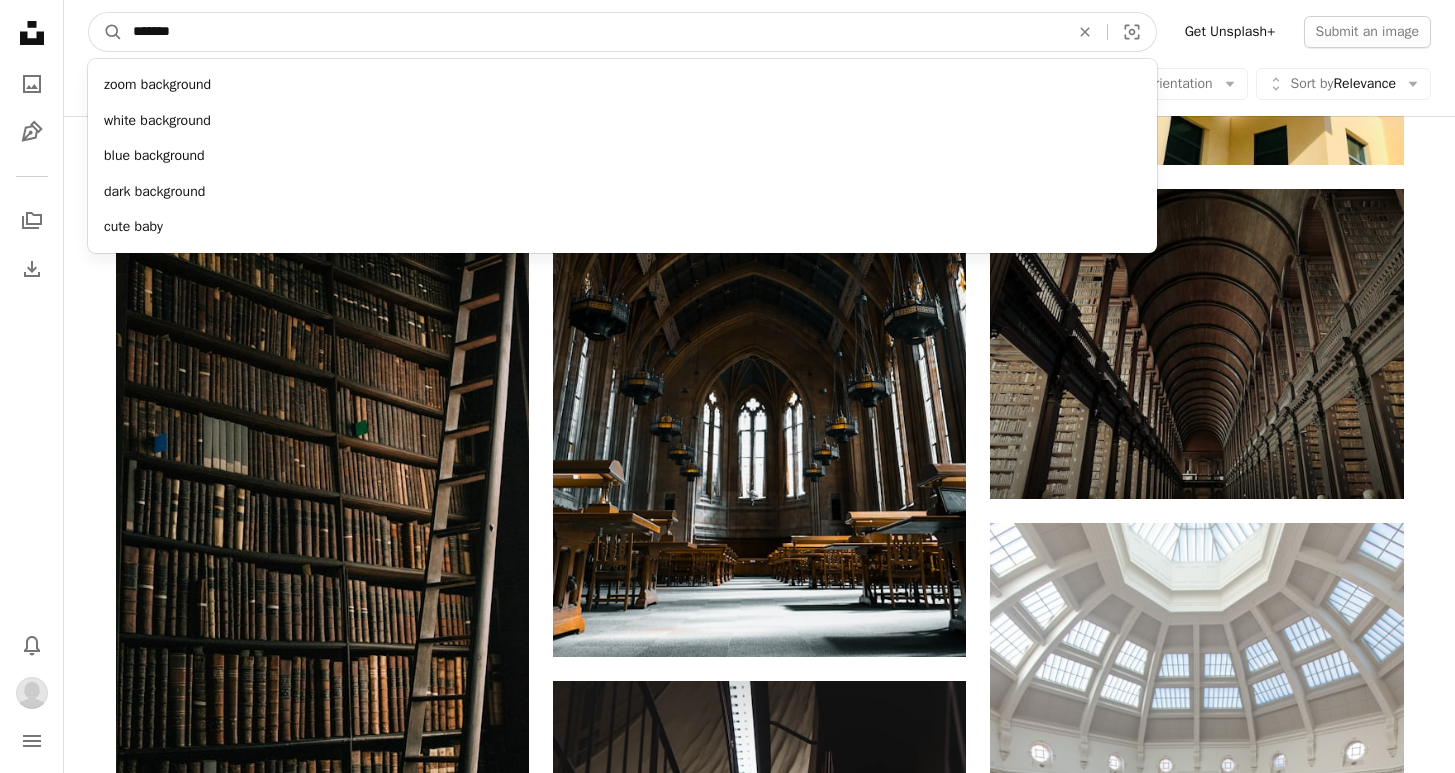 click on "A magnifying glass" at bounding box center [106, 32] 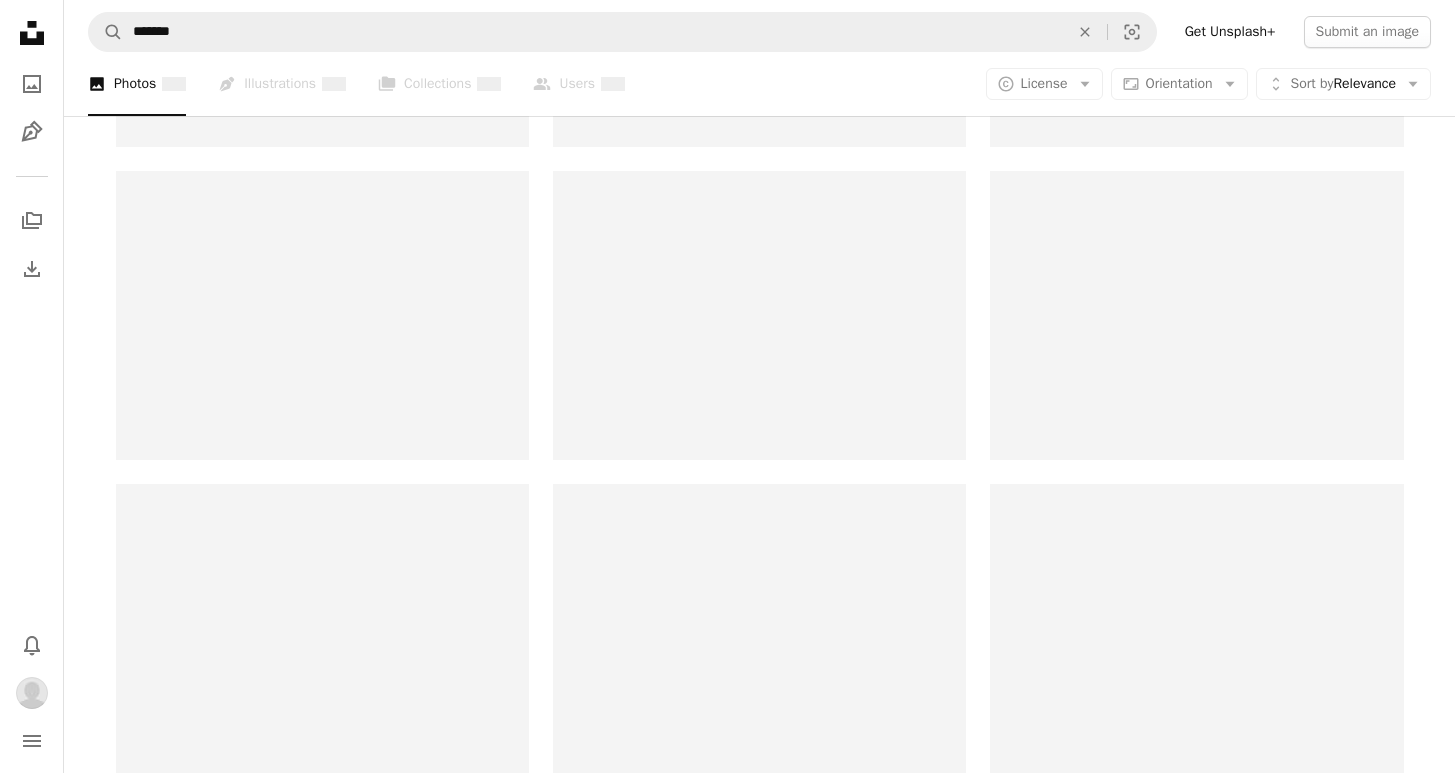 scroll, scrollTop: 0, scrollLeft: 0, axis: both 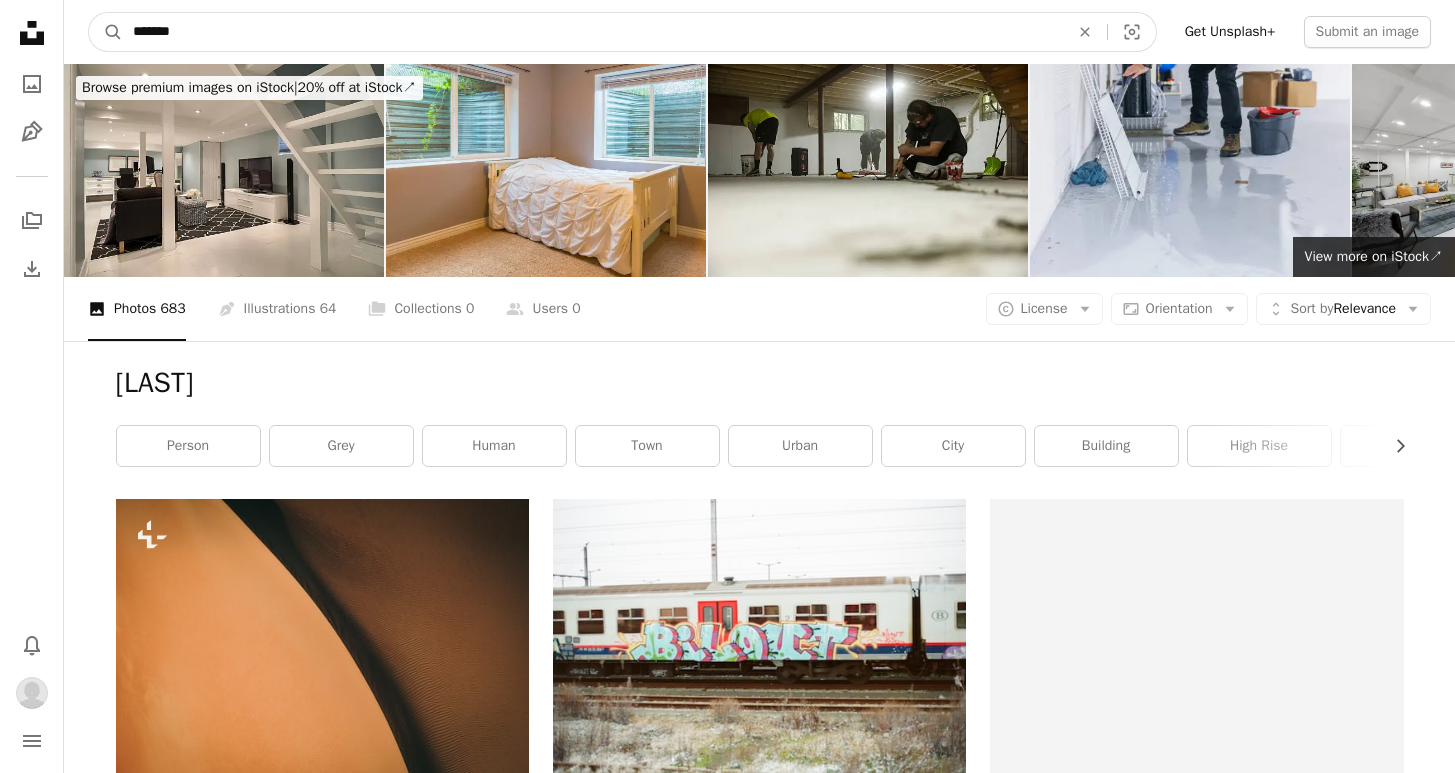 click on "*******" at bounding box center [593, 32] 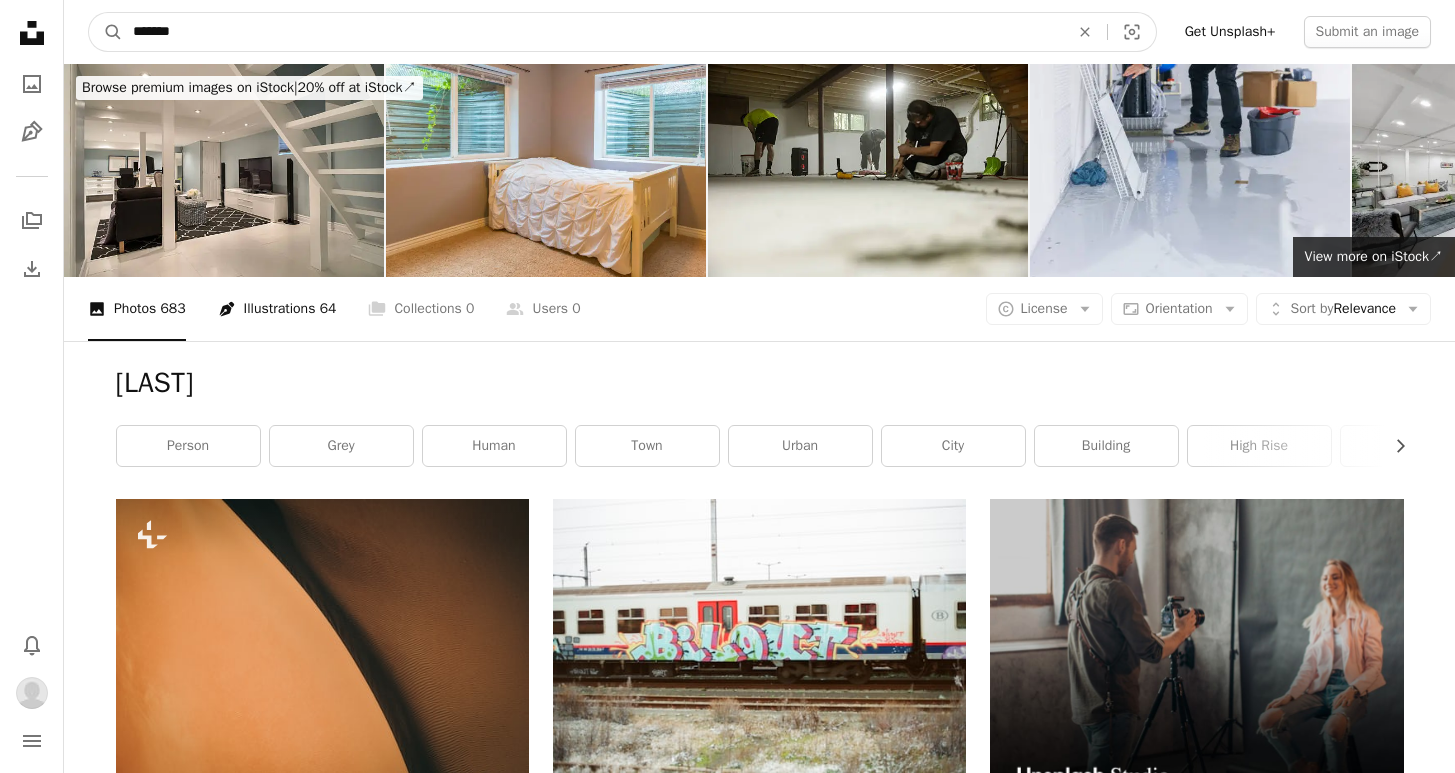 type on "********" 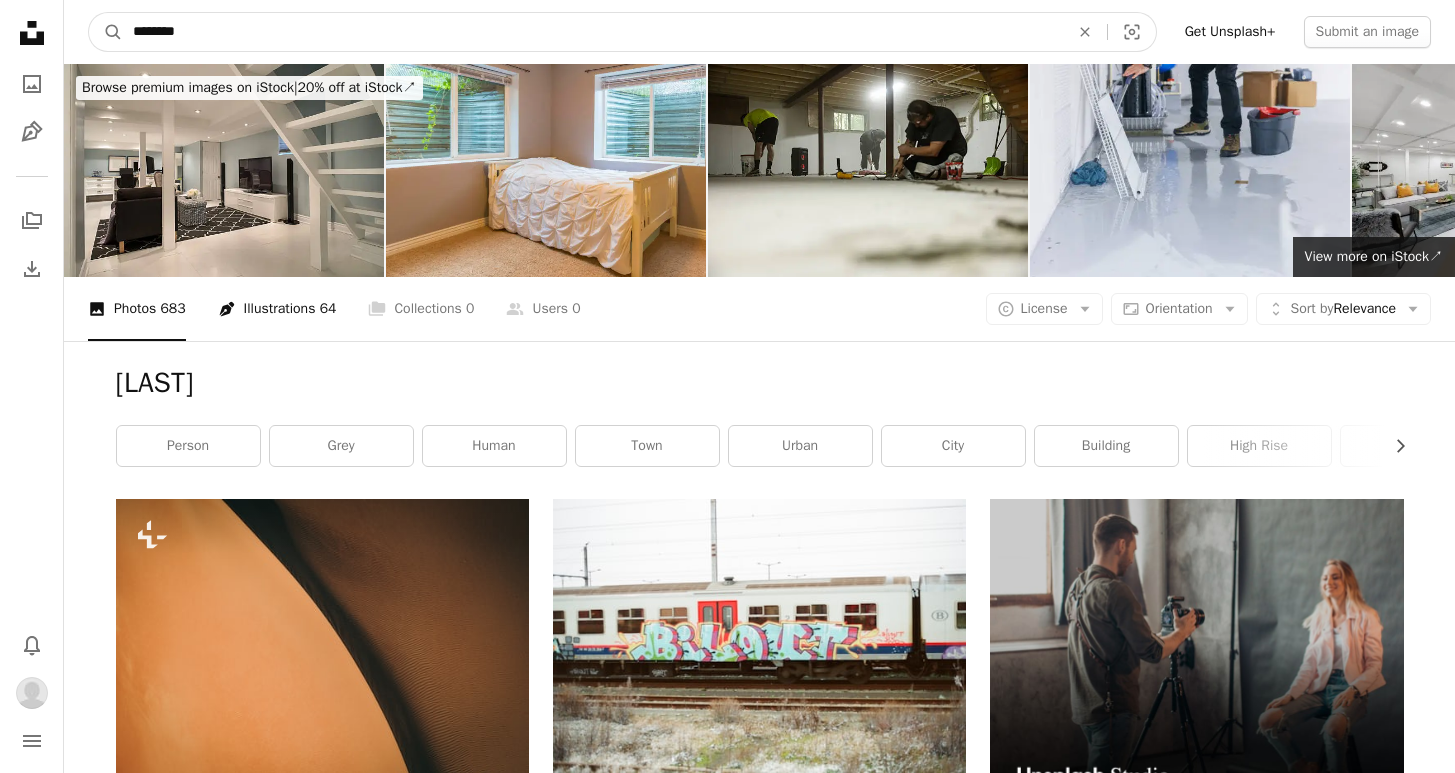 click on "A magnifying glass" at bounding box center [106, 32] 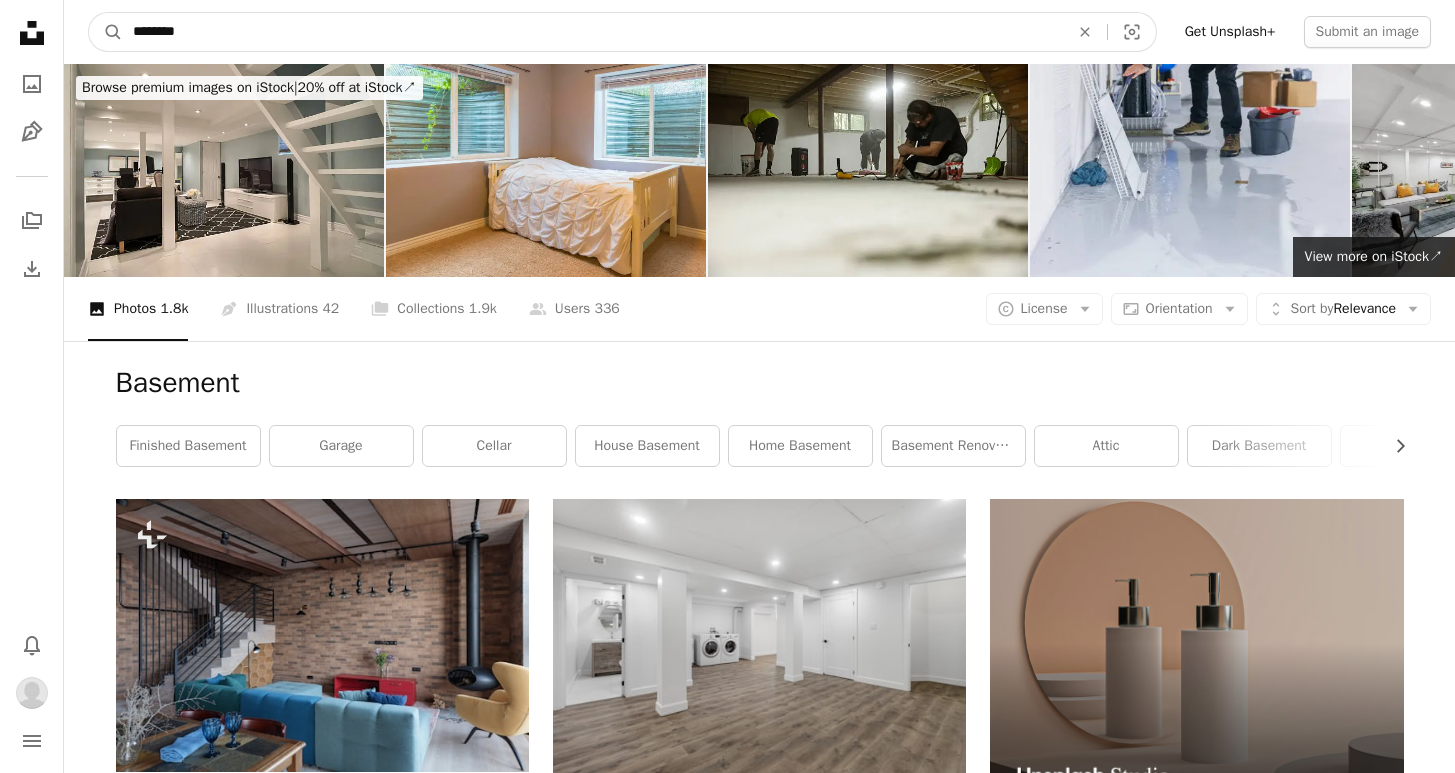 click on "********" at bounding box center (593, 32) 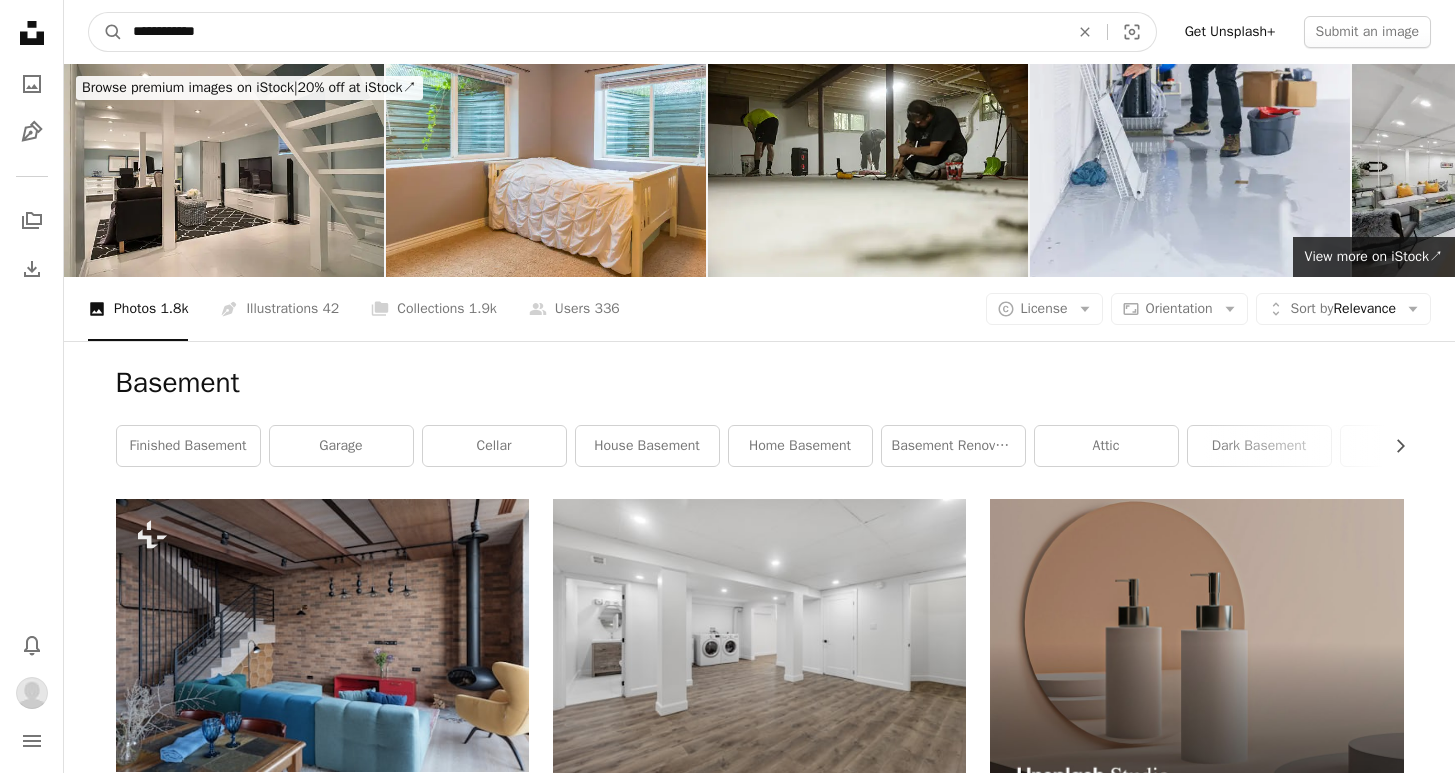 type on "**********" 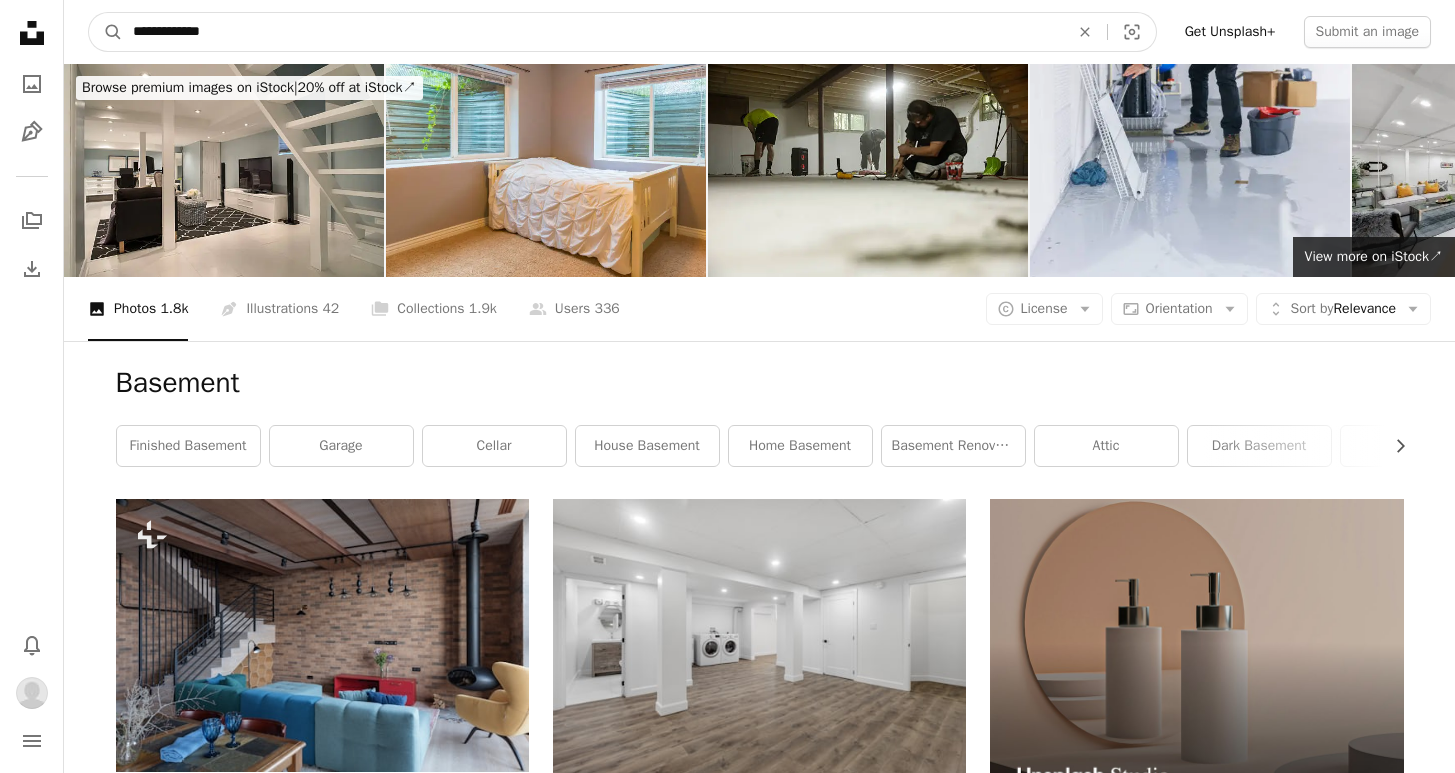 click on "A magnifying glass" at bounding box center [106, 32] 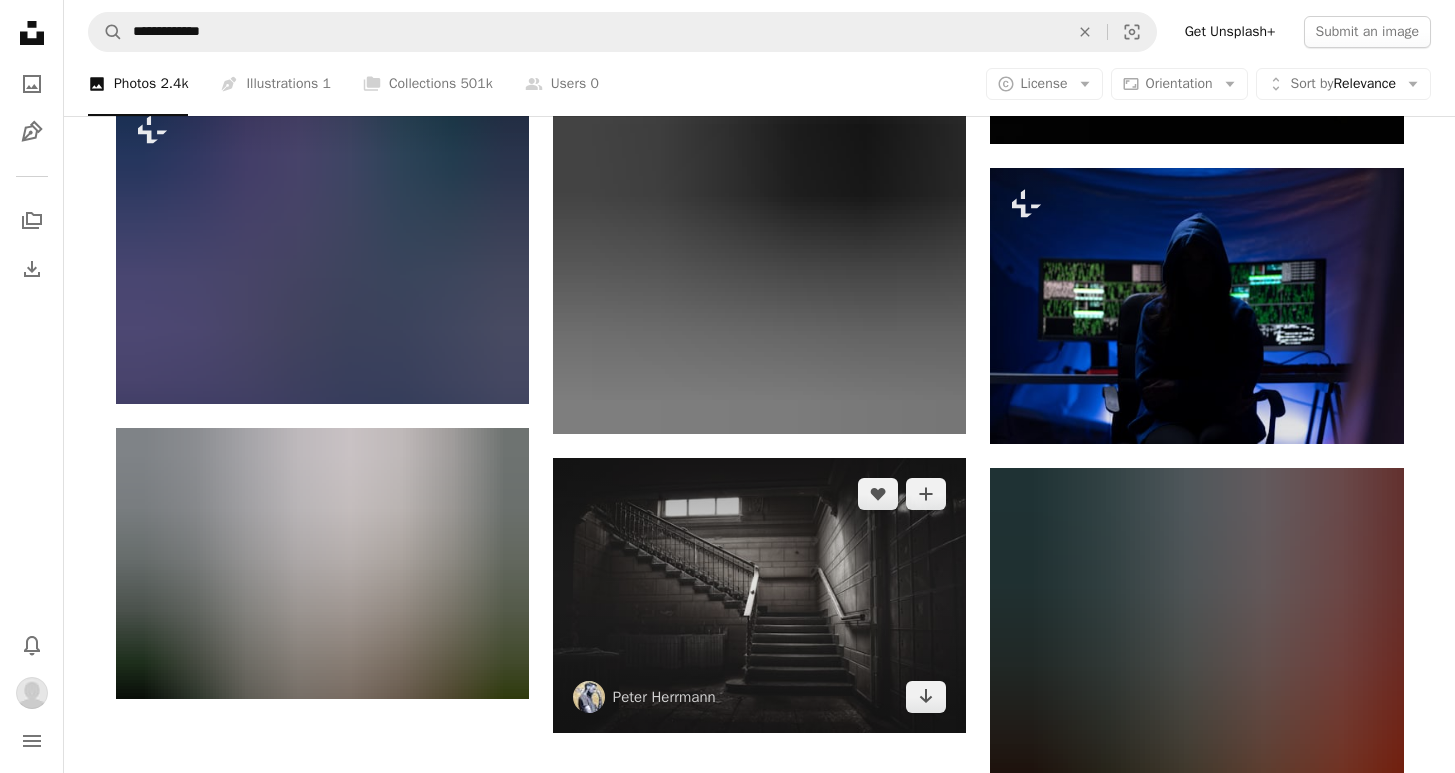 scroll, scrollTop: 2819, scrollLeft: 0, axis: vertical 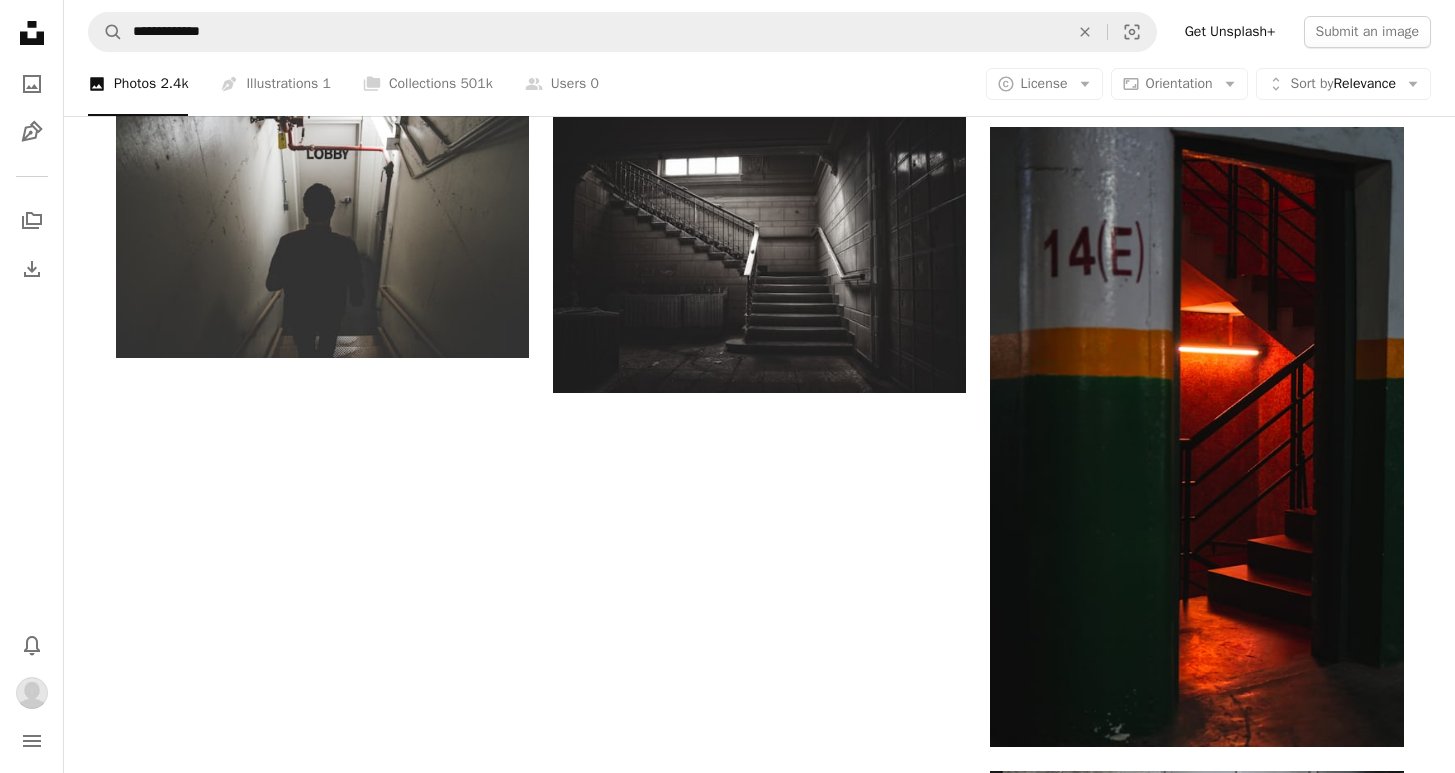 click on "Load more" at bounding box center (760, 1754) 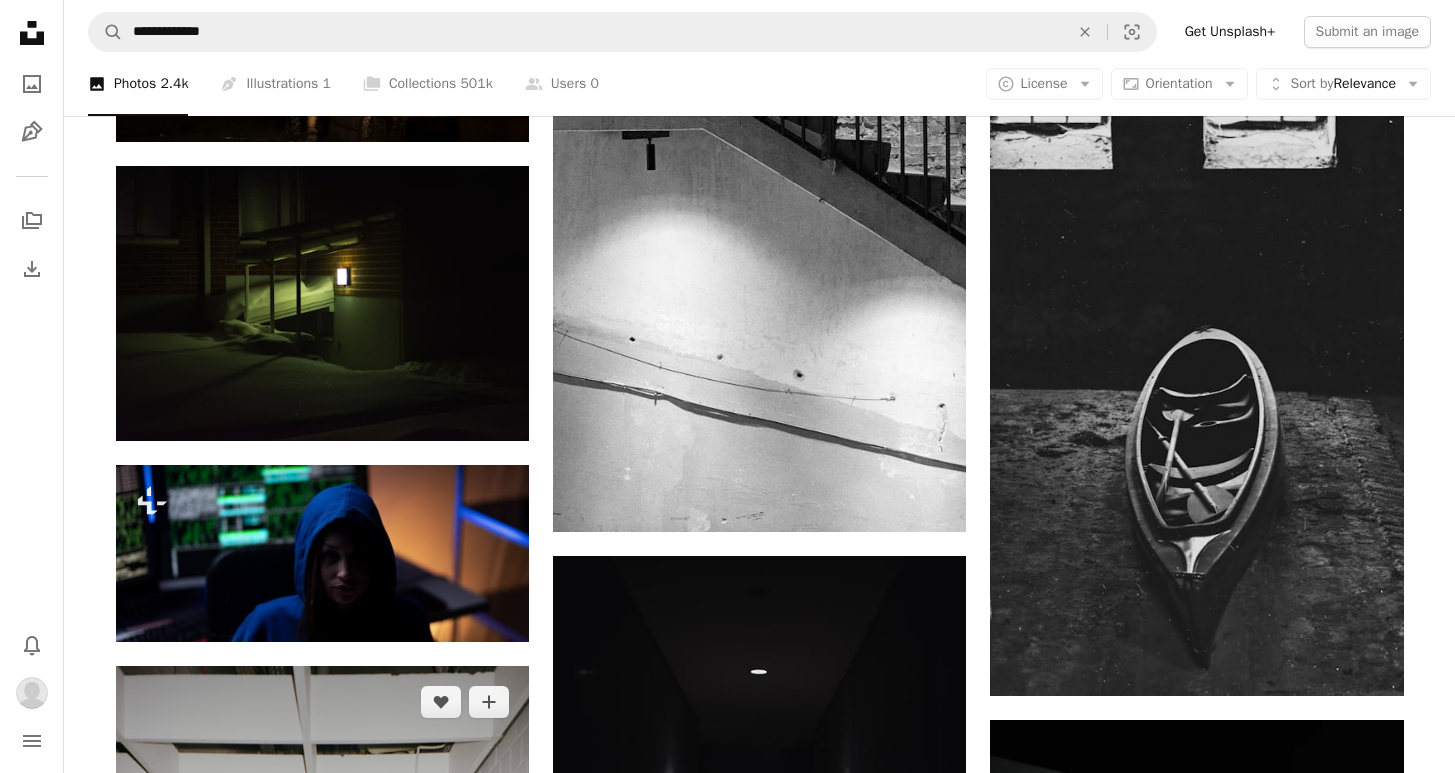 scroll, scrollTop: 5806, scrollLeft: 0, axis: vertical 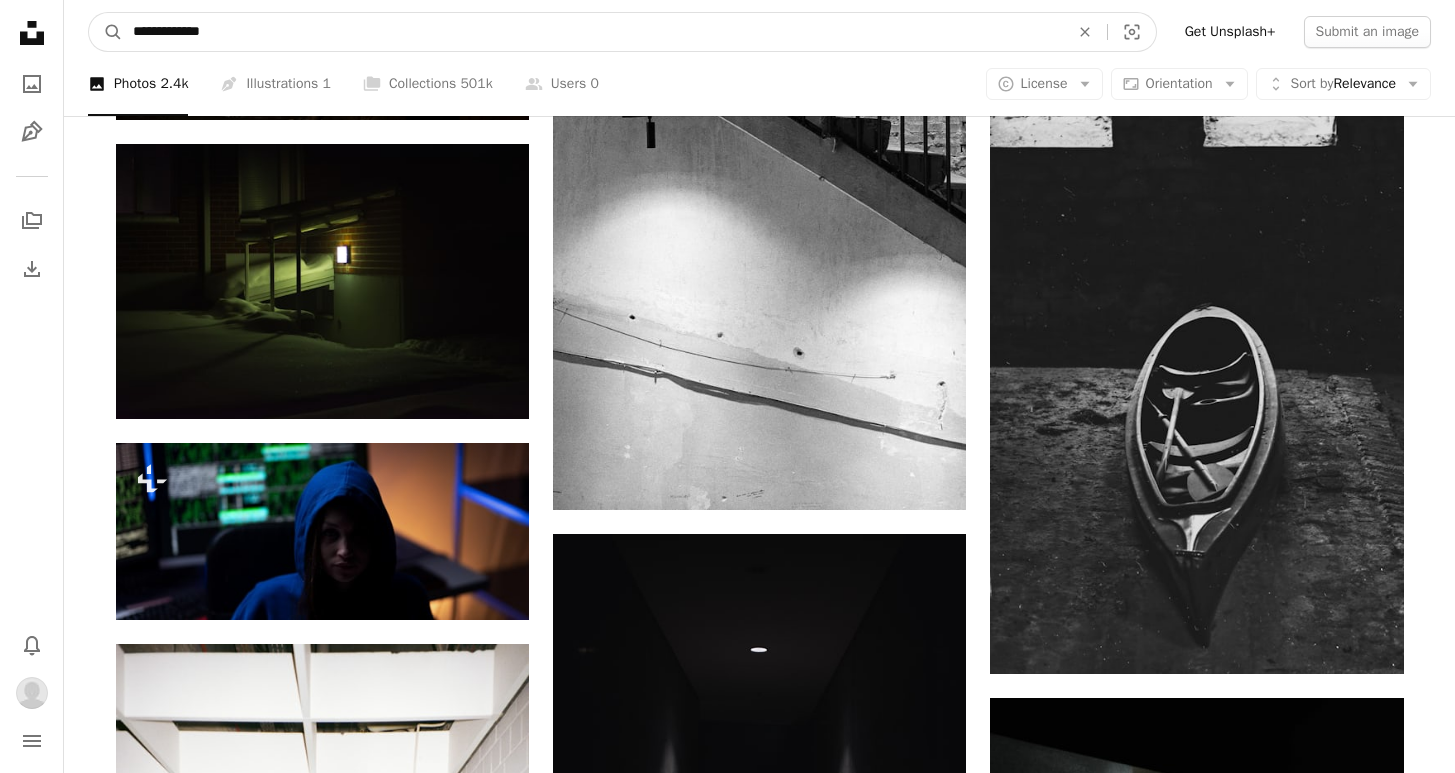 drag, startPoint x: 241, startPoint y: 39, endPoint x: 4, endPoint y: 39, distance: 237 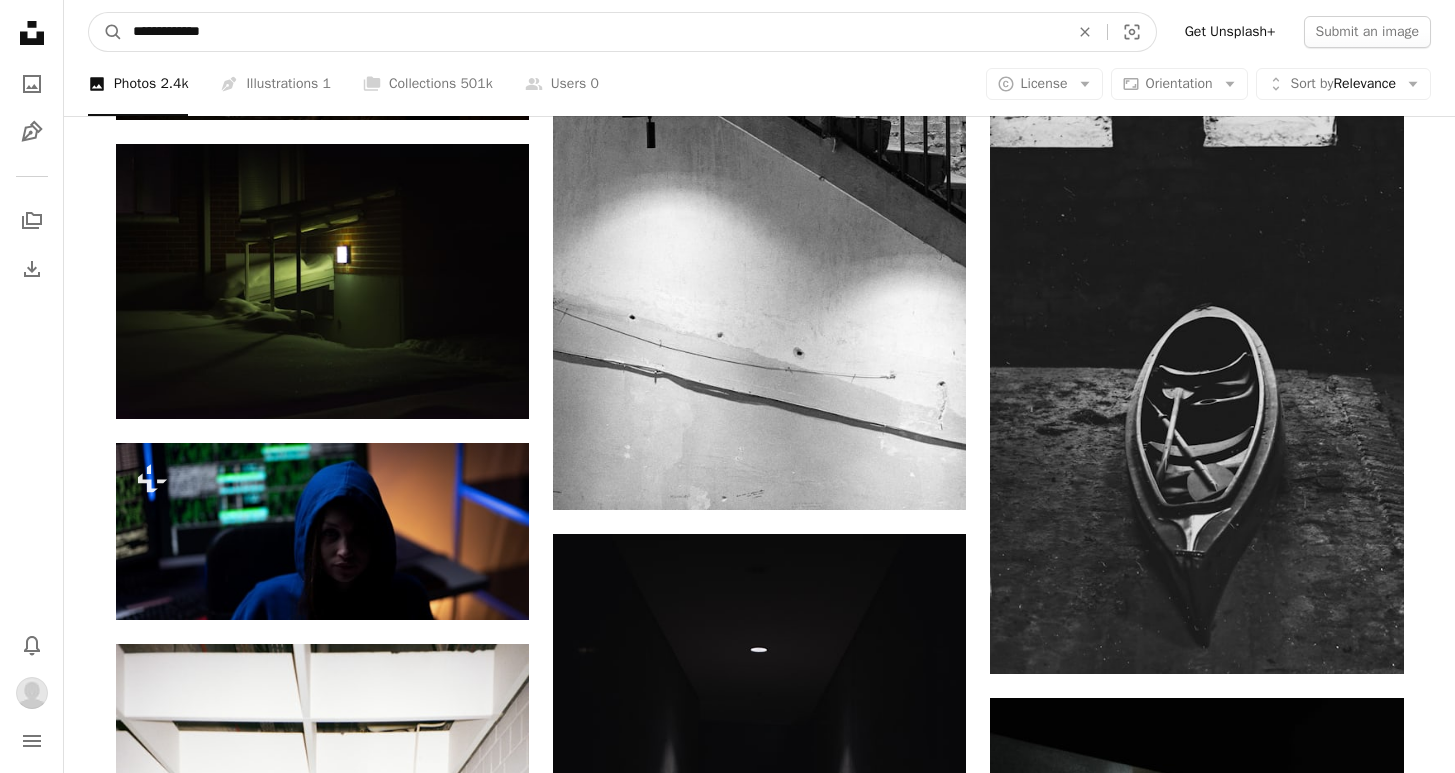 click on "**********" at bounding box center (727, -697) 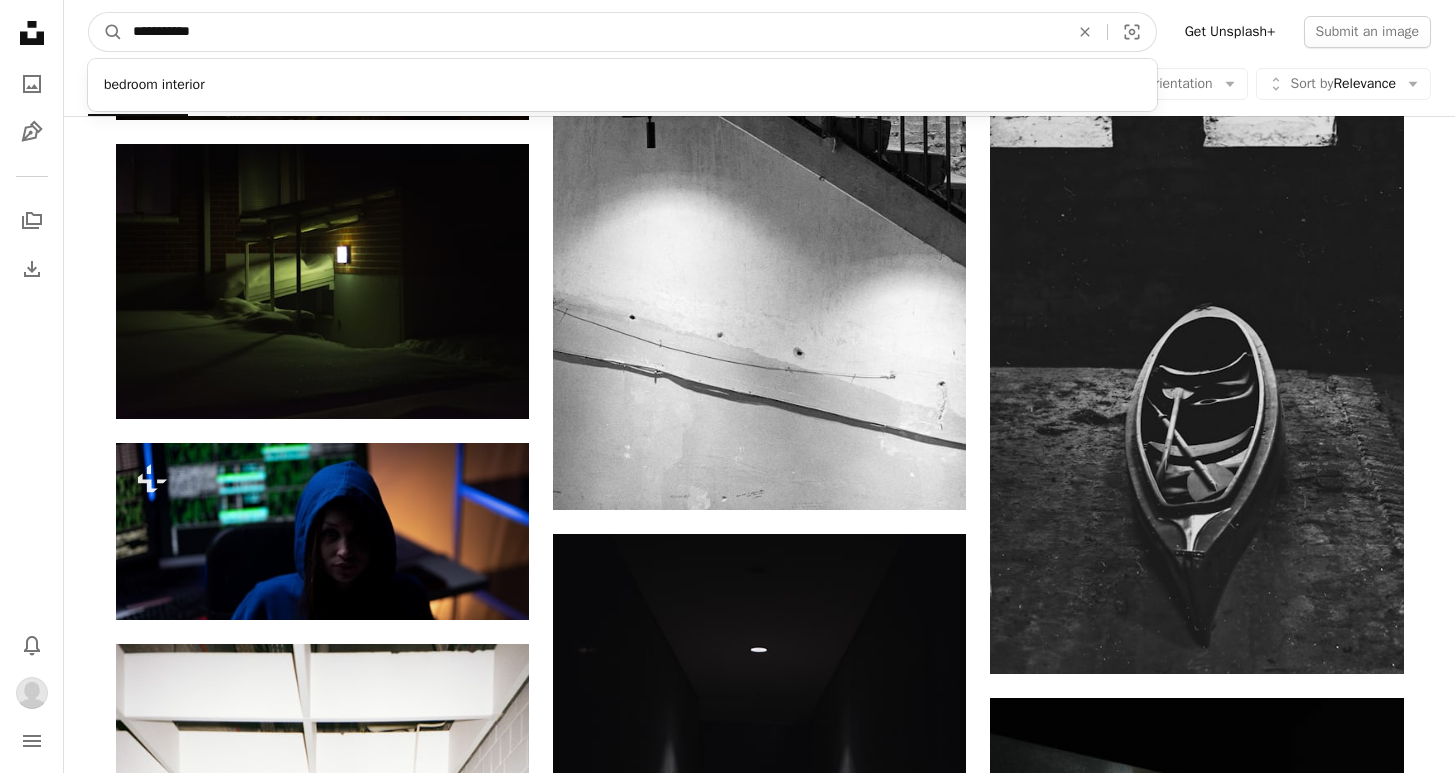 type on "**********" 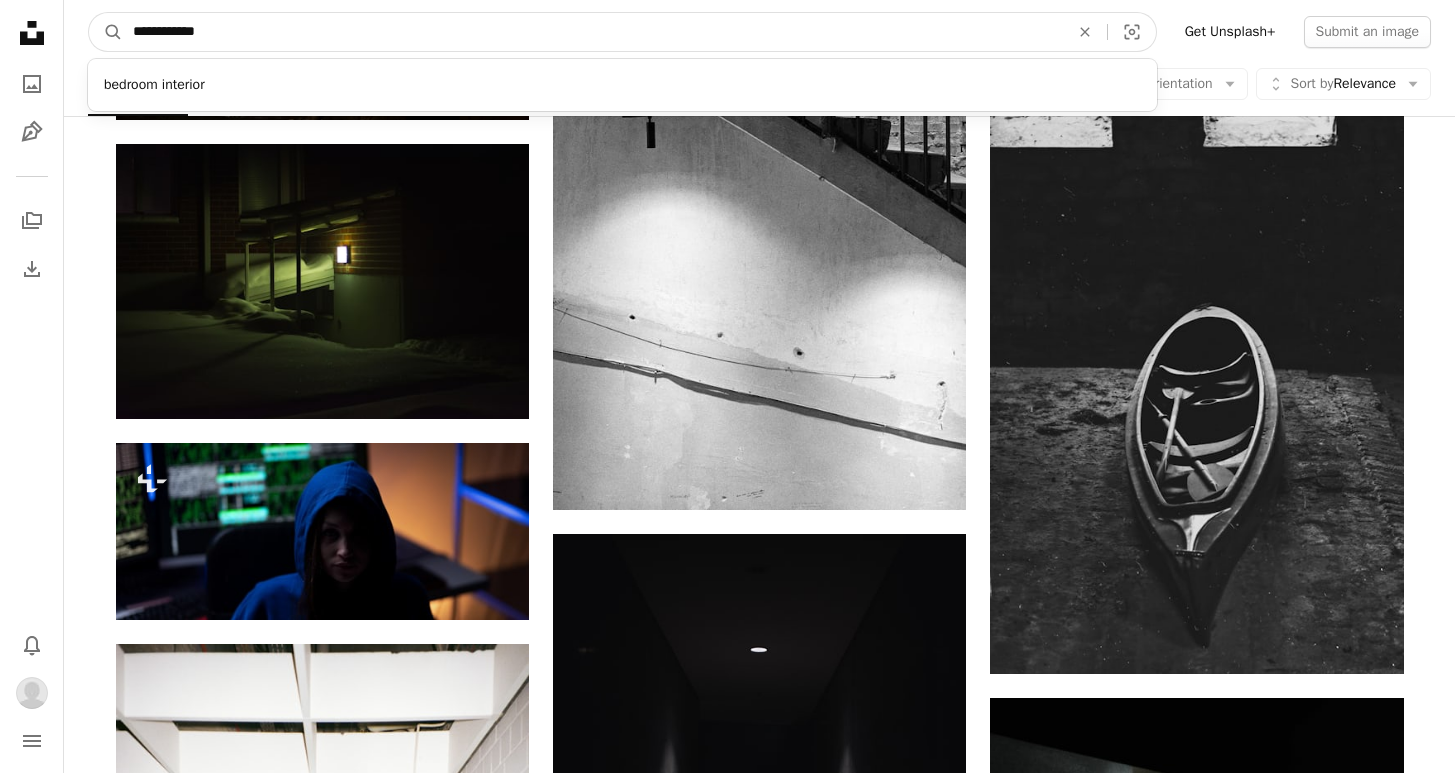 click on "A magnifying glass" at bounding box center [106, 32] 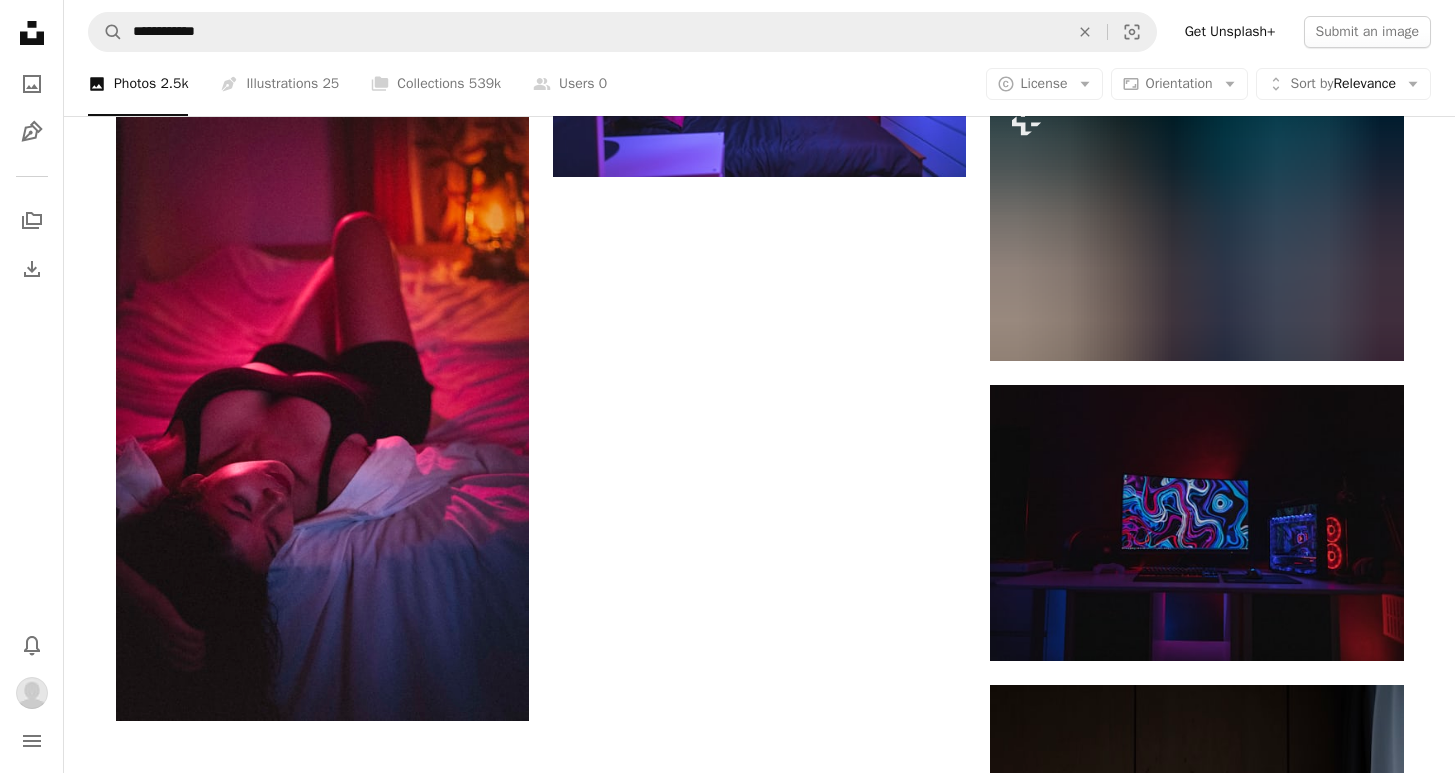 scroll, scrollTop: 2777, scrollLeft: 0, axis: vertical 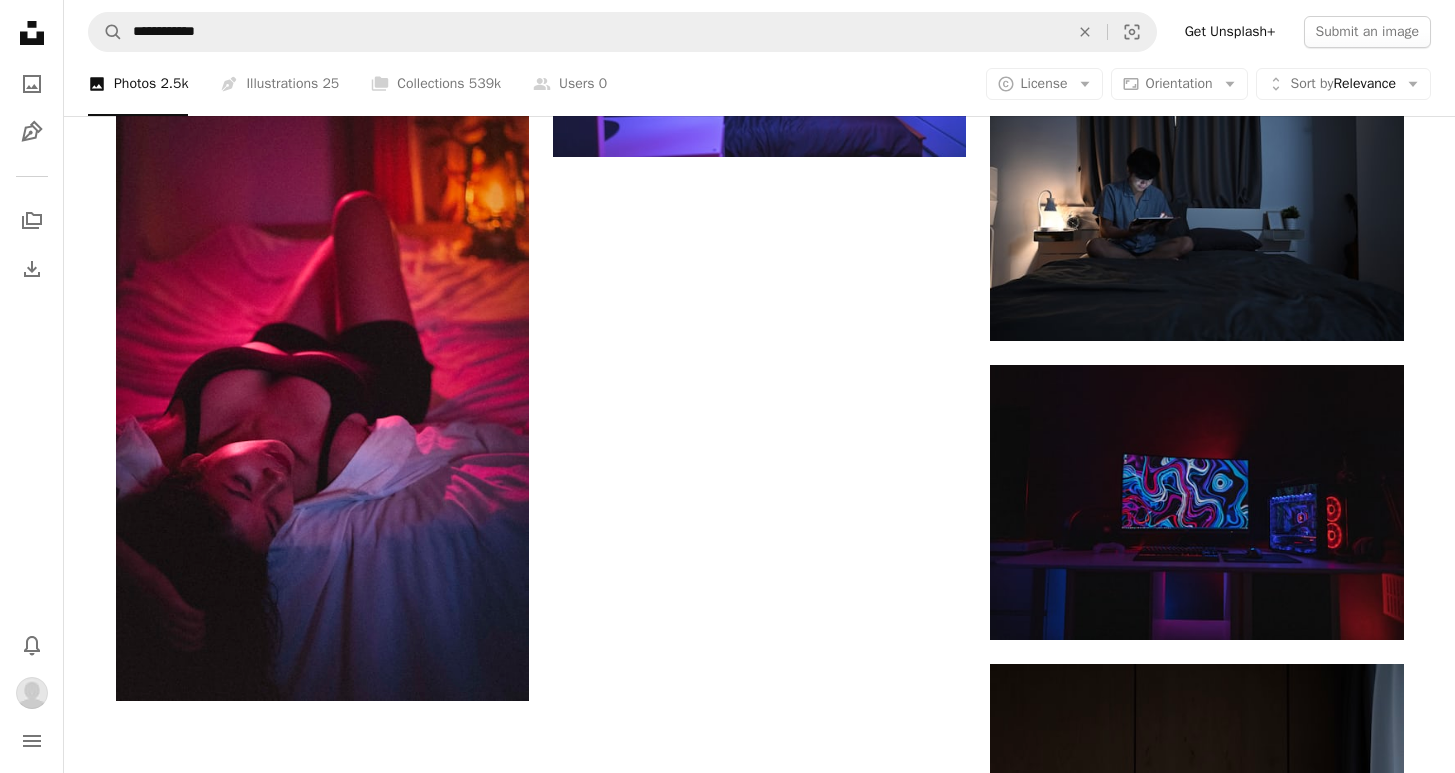 click on "Load more" at bounding box center [760, 1930] 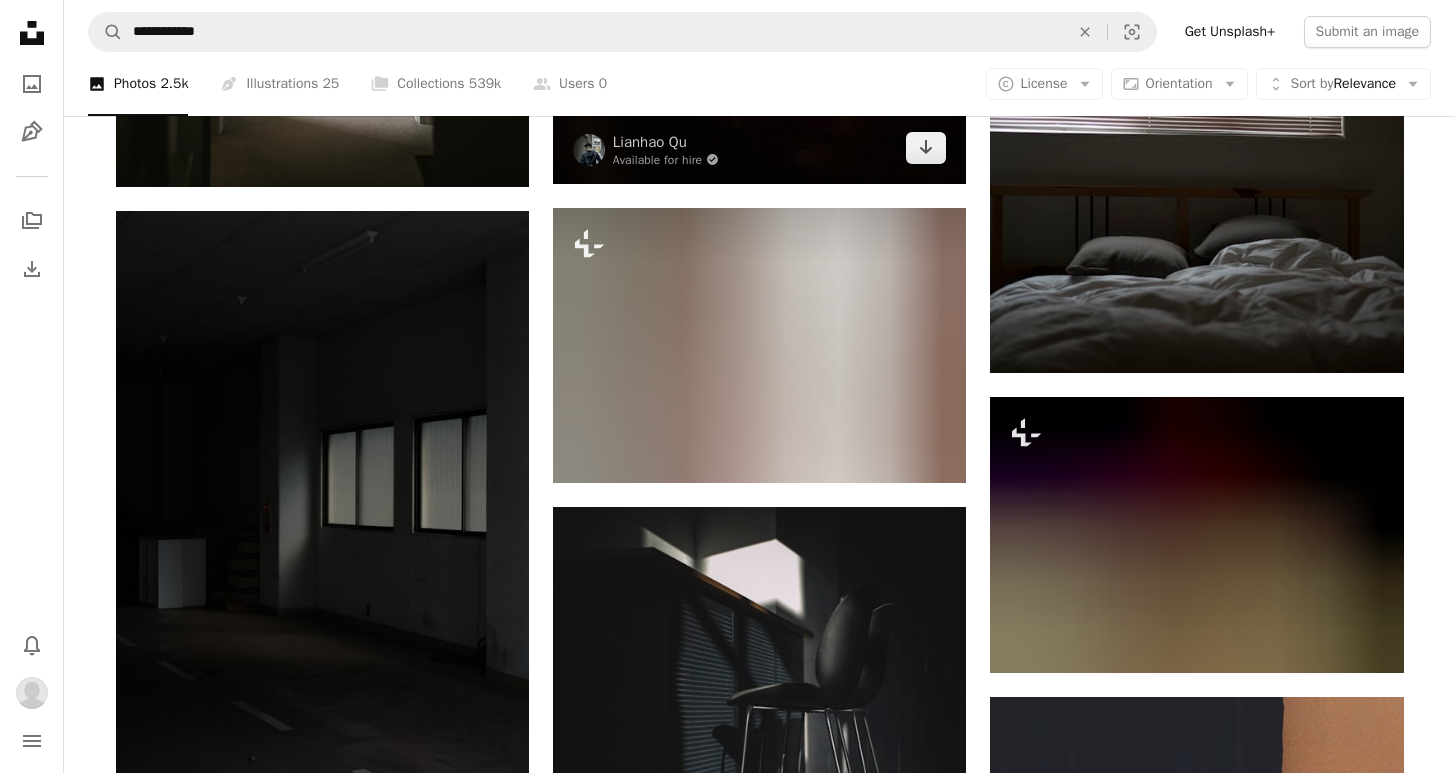 scroll, scrollTop: 23801, scrollLeft: 0, axis: vertical 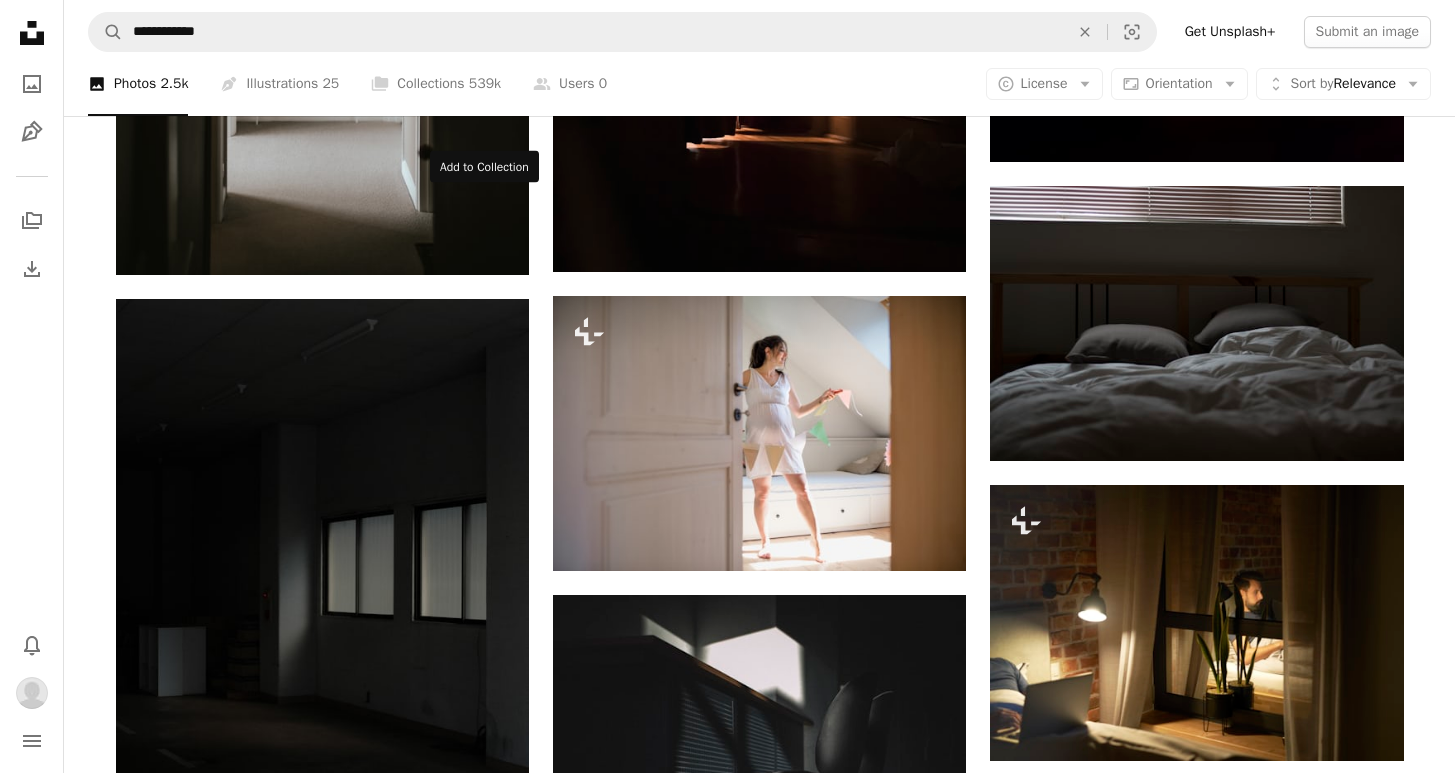 click on "A plus sign" at bounding box center [489, 979] 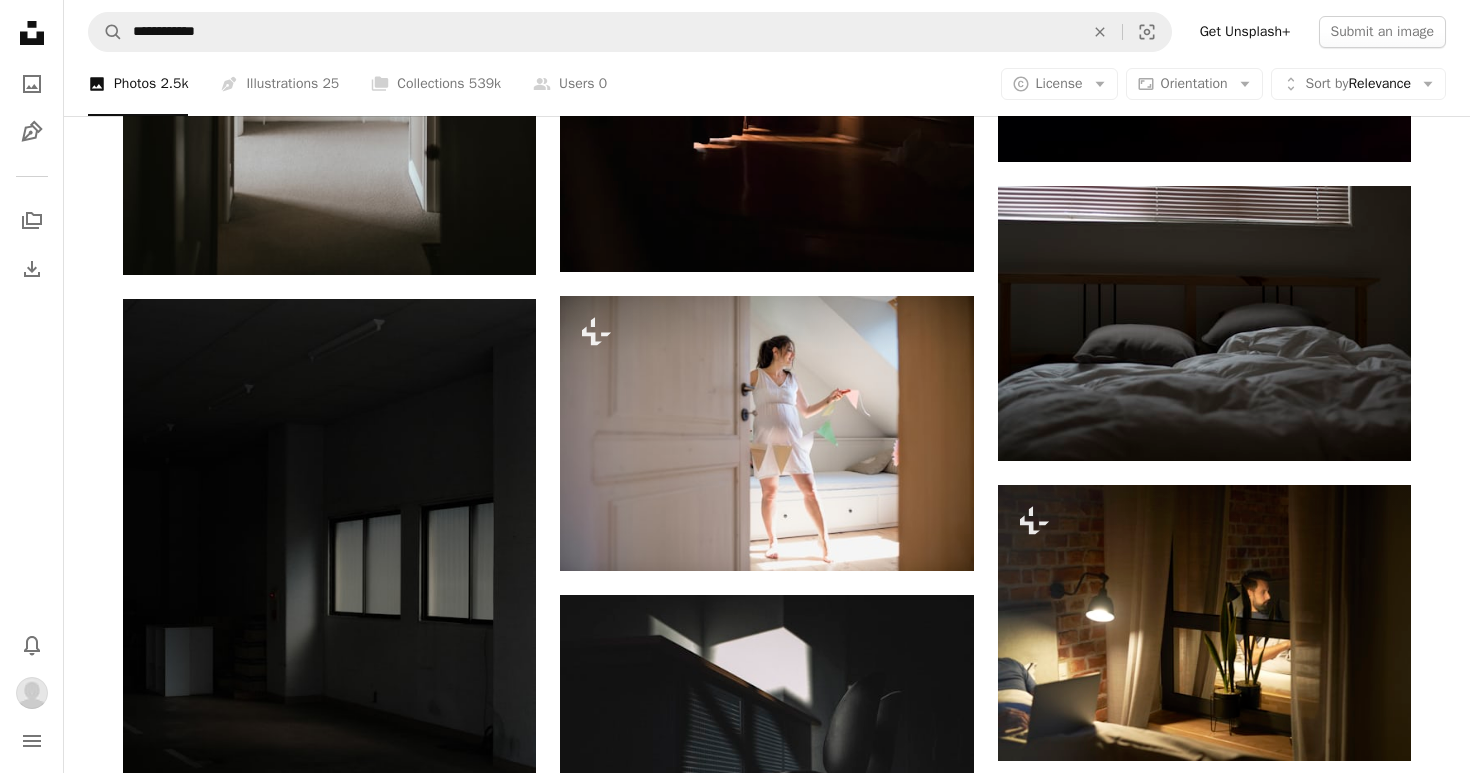 drag, startPoint x: 722, startPoint y: 300, endPoint x: 447, endPoint y: 312, distance: 275.2617 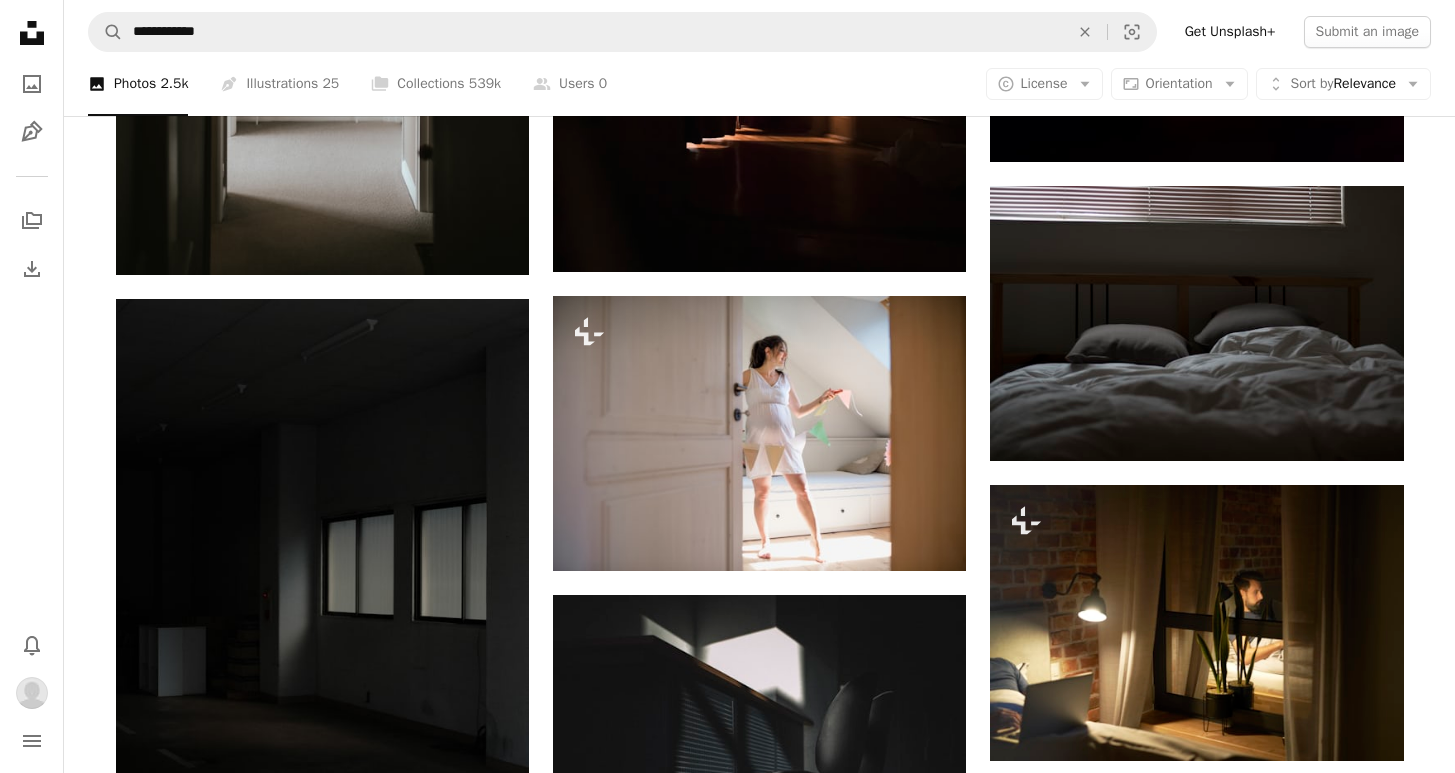 click at bounding box center (322, 1253) 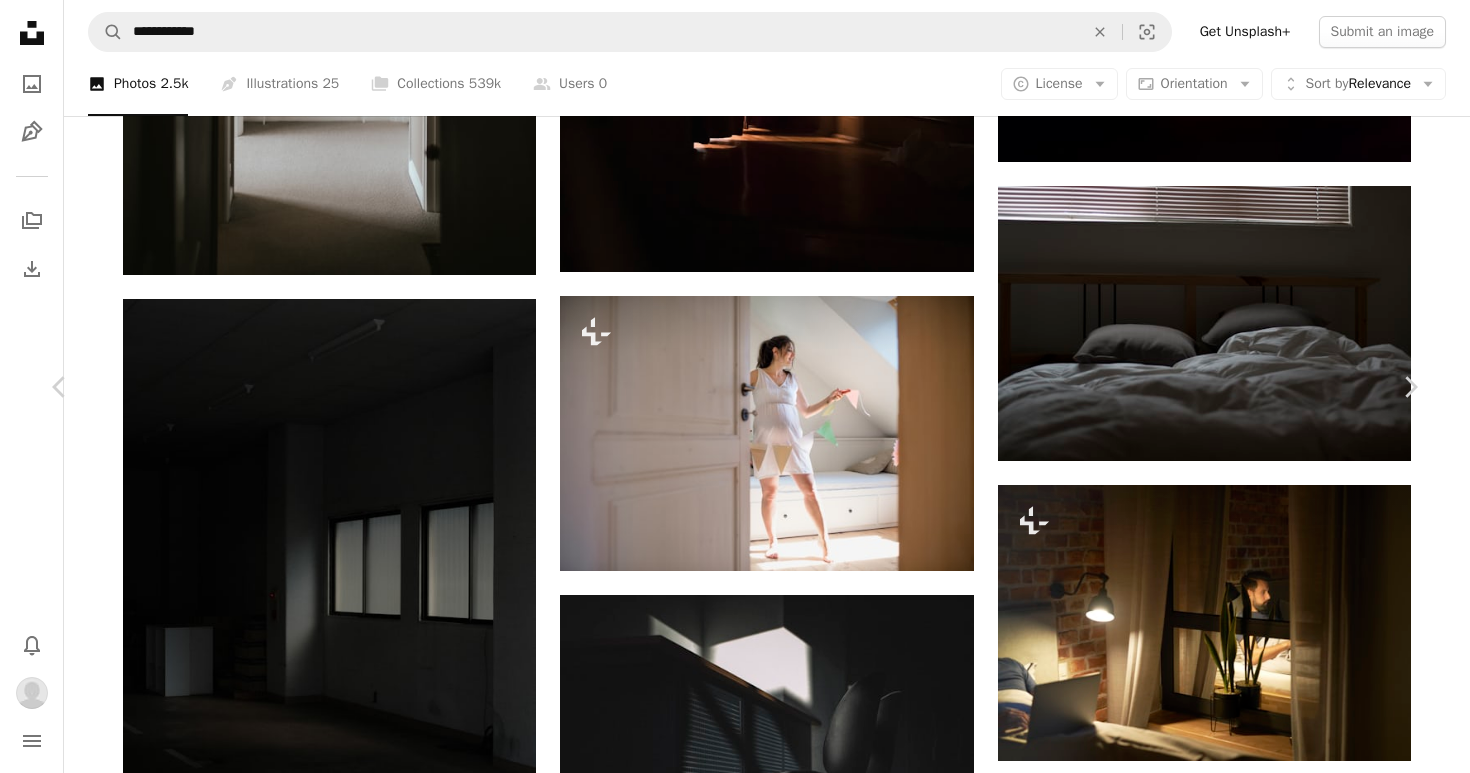 click on "Chevron down" 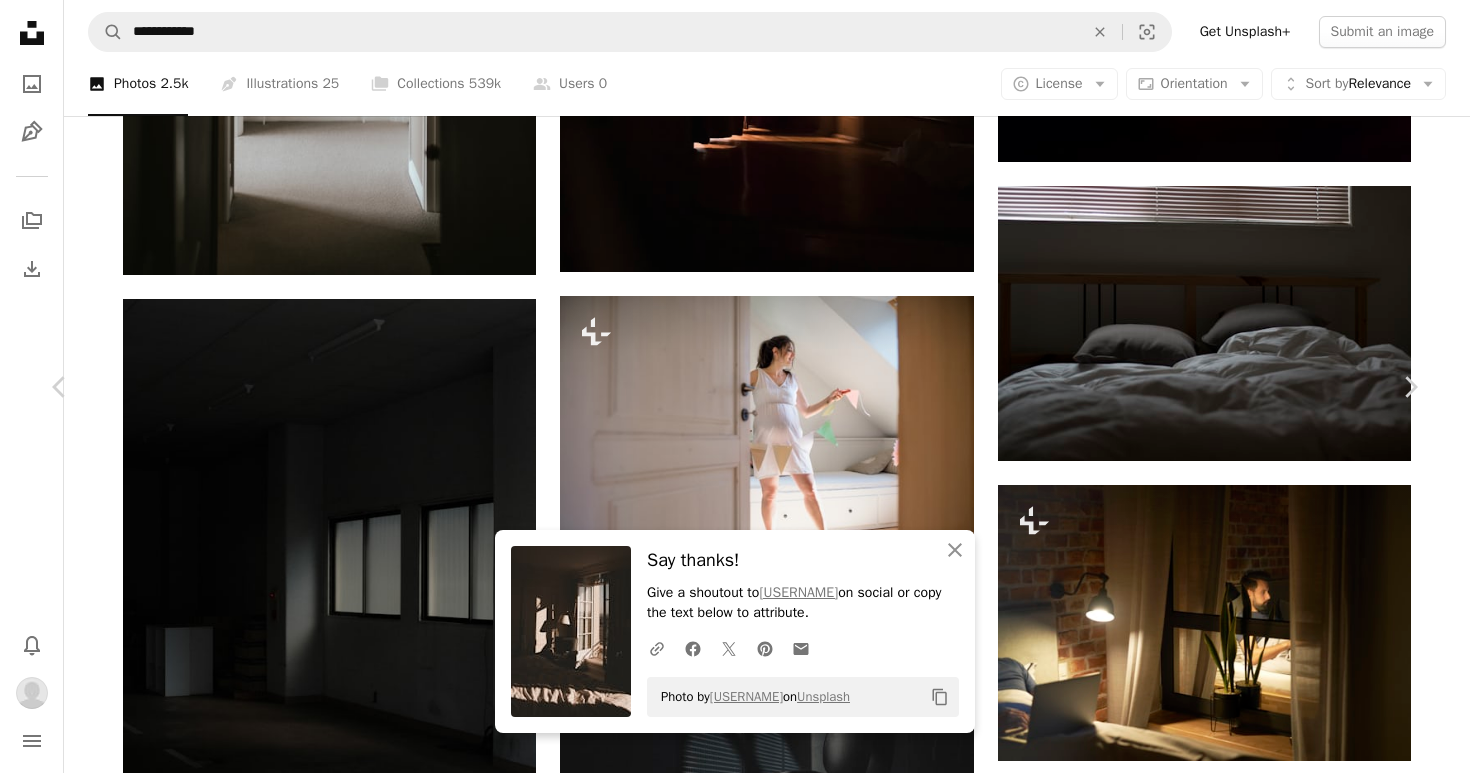 click on "An X shape Chevron left Chevron right An X shape Close Say thanks! Give a shoutout to [FIRST] [LAST] on social or copy the text below to attribute. A URL sharing icon (chains) Facebook icon X (formerly Twitter) icon Pinterest icon An envelope Photo by [FIRST] [LAST] on  Unsplash
Copy content [FIRST] [LAST] Available for hire A checkmark inside of a circle A heart A plus sign Edit image   Plus sign for Unsplash+ Download Chevron down Zoom in Views 1,701,630 Downloads 5,079 Featured in Photos ,  Interiors A forward-right arrow Share Info icon Info More Actions vintage moody, ----------------- @[USERNAME] ----------------- don't hesitate to subscribe, and put a like in the photo and add @[USERNAME] in instagram ! A map marker [CITY], [COUNTRY] Calendar outlined Published on  June 6, 2022 Camera SONY, ILCE-7M3 Safety Free to use under the  Unsplash License light room hotel room mood moody vintage background vintage aesthetic indoors light effect hotel bed [CITY] [COUNTRY] [CITY] street window shadow window light" at bounding box center (735, 6416) 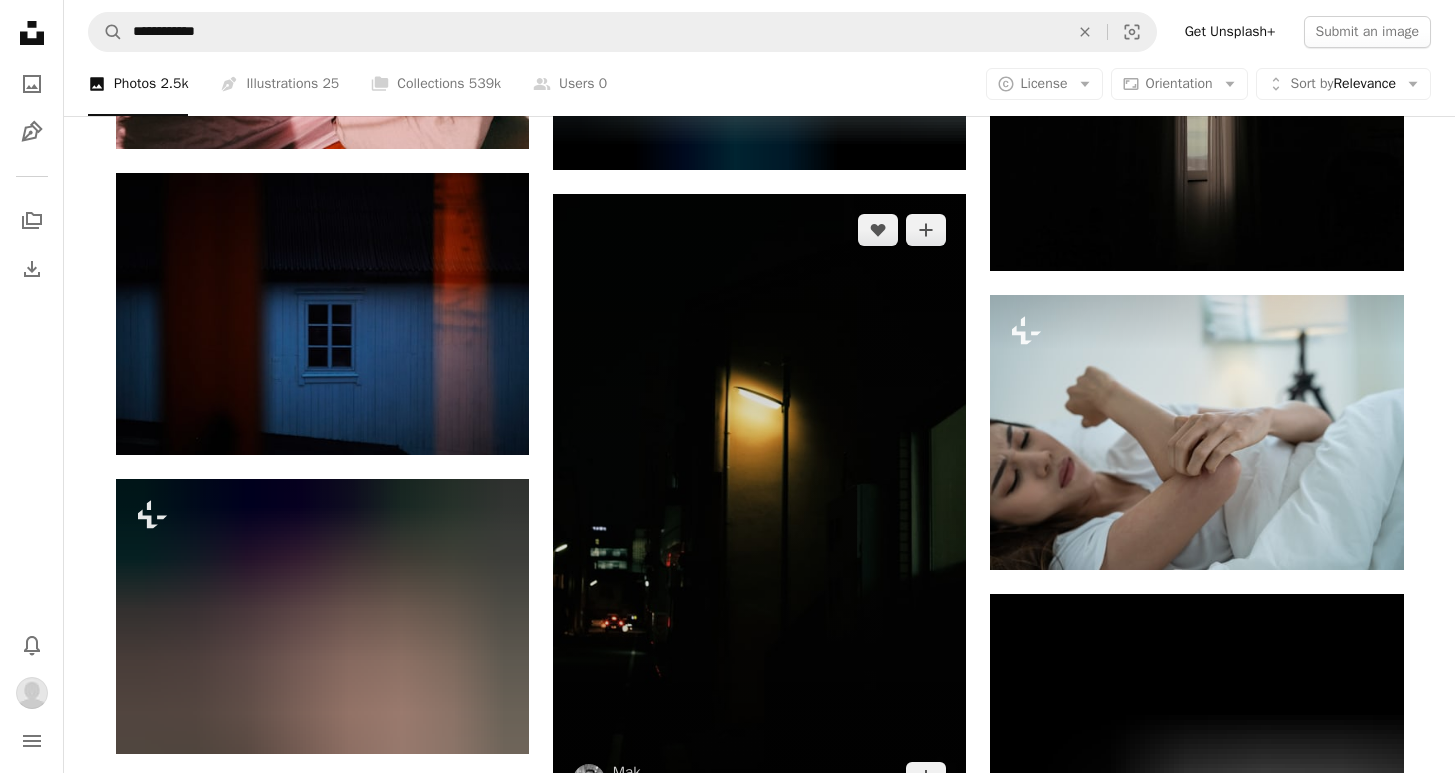 scroll, scrollTop: 25867, scrollLeft: 0, axis: vertical 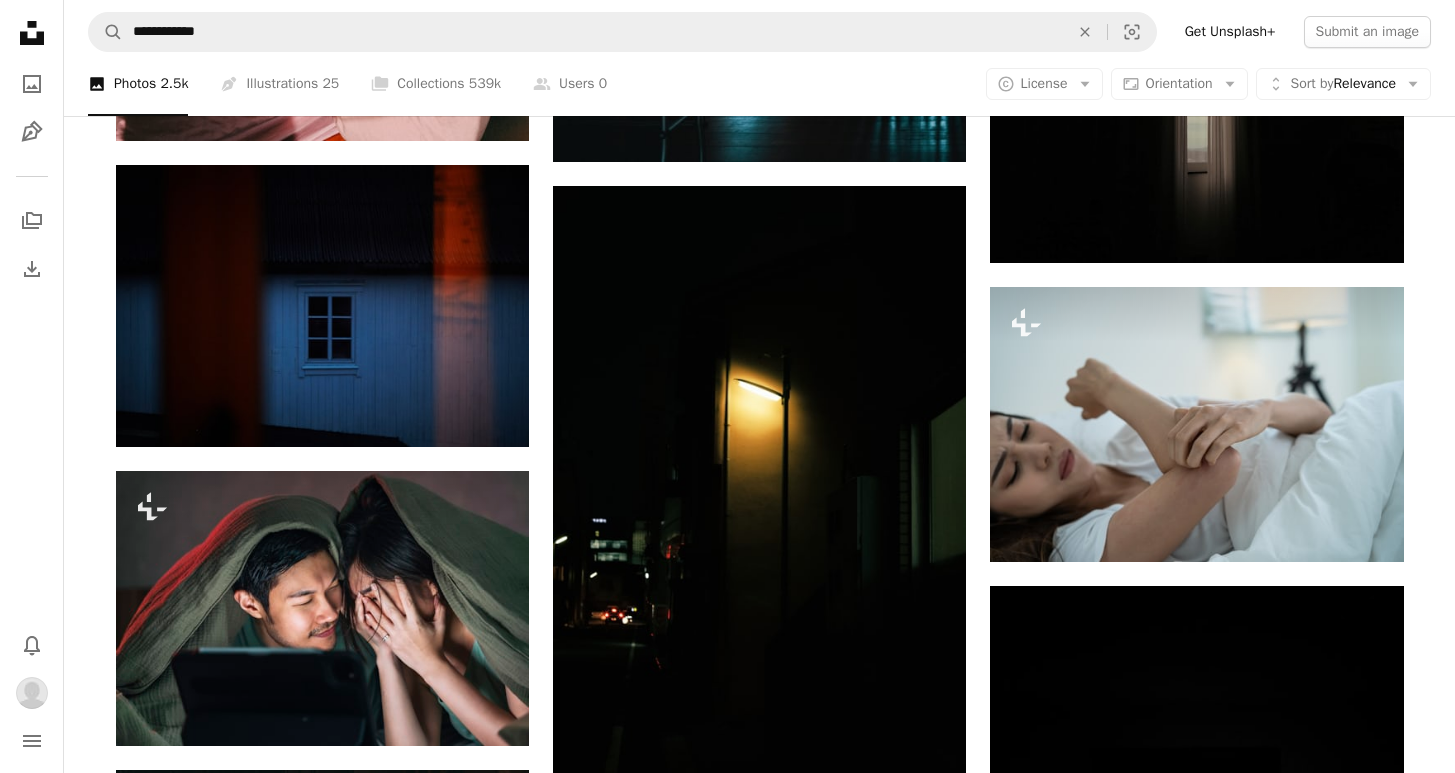 click on "Plus sign for Unsplash+ A heart A plus sign [FIRST] [LAST] For  Unsplash+ A lock   Download A heart A plus sign [FIRST] [LAST] Arrow pointing down A heart A plus sign JETBU Available for hire A checkmark inside of a circle Arrow pointing down A heart A plus sign [FIRST] [LAST] Available for hire A checkmark inside of a circle Arrow pointing down A heart A plus sign [FIRST] [LAST] Available for hire A checkmark inside of a circle Arrow pointing down Plus sign for Unsplash+ A heart A plus sign Curated Lifestyle For  Unsplash+ A lock   Download A heart A plus sign [FIRST] [LAST] Available for hire A checkmark inside of a circle Arrow pointing down A heart A plus sign [FIRST] [LAST] Available for hire A checkmark inside of a circle Arrow pointing down A heart A plus sign [FIRST] [LAST] Arrow pointing down A heart A plus sign [FIRST] [LAST] Available for hire Arrow pointing down A heart" at bounding box center (759, -10703) 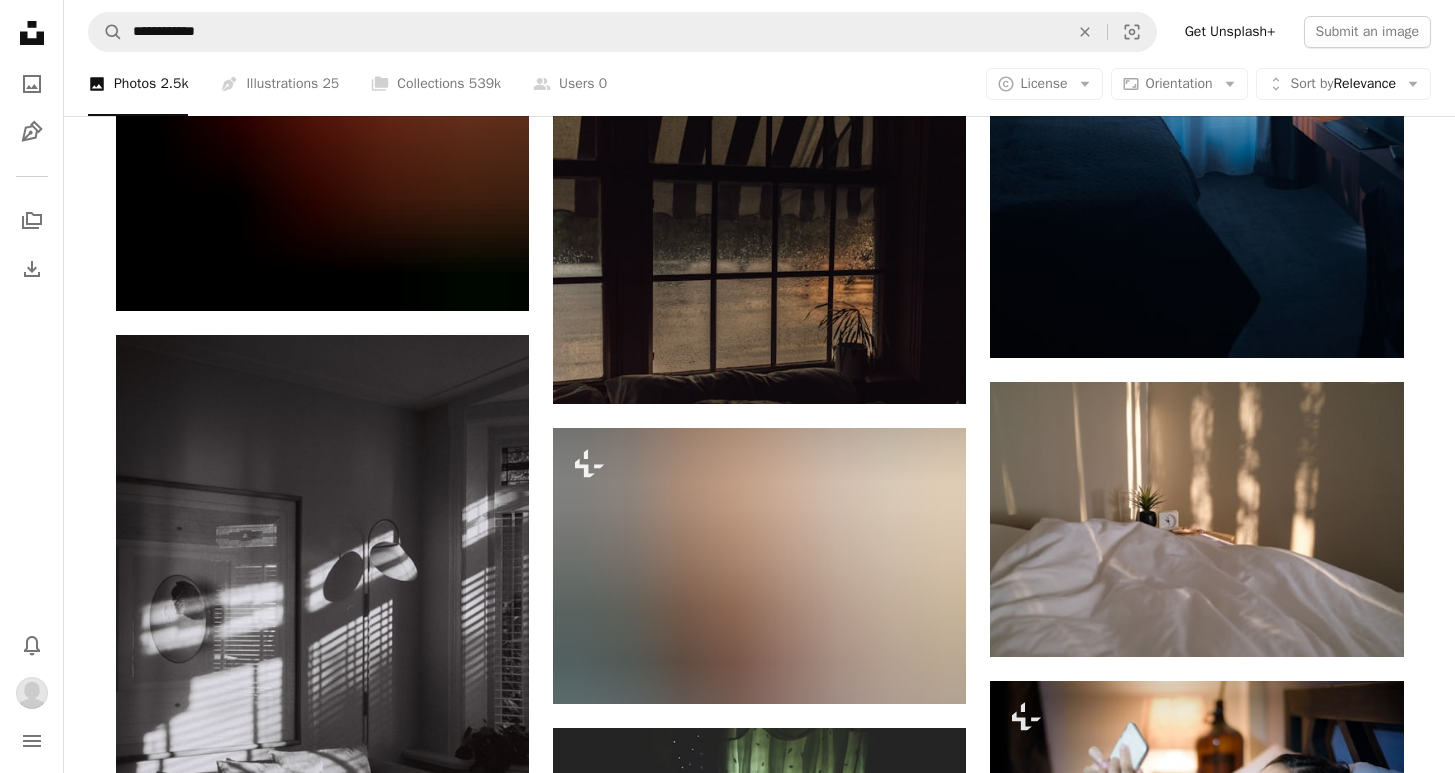 scroll, scrollTop: 30498, scrollLeft: 0, axis: vertical 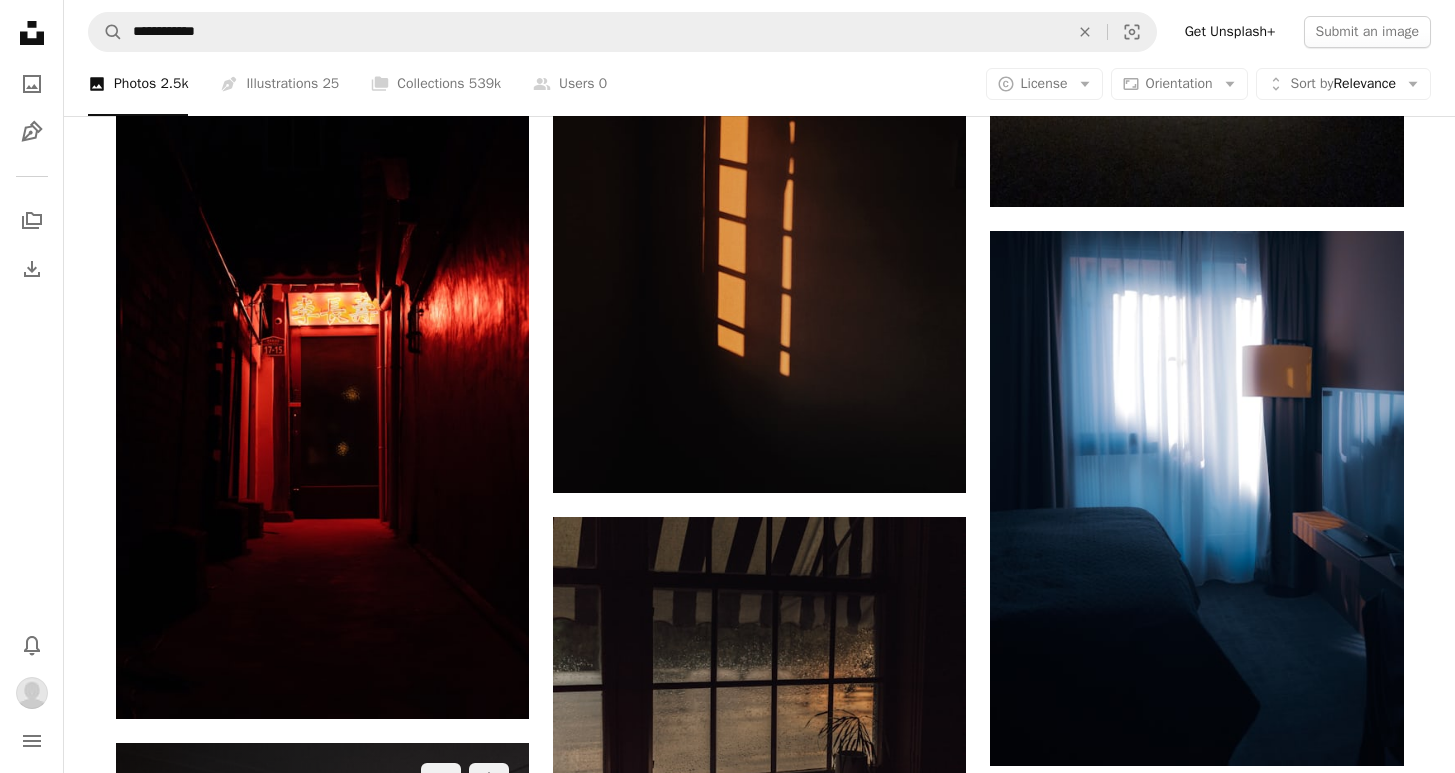 click at bounding box center [322, 1052] 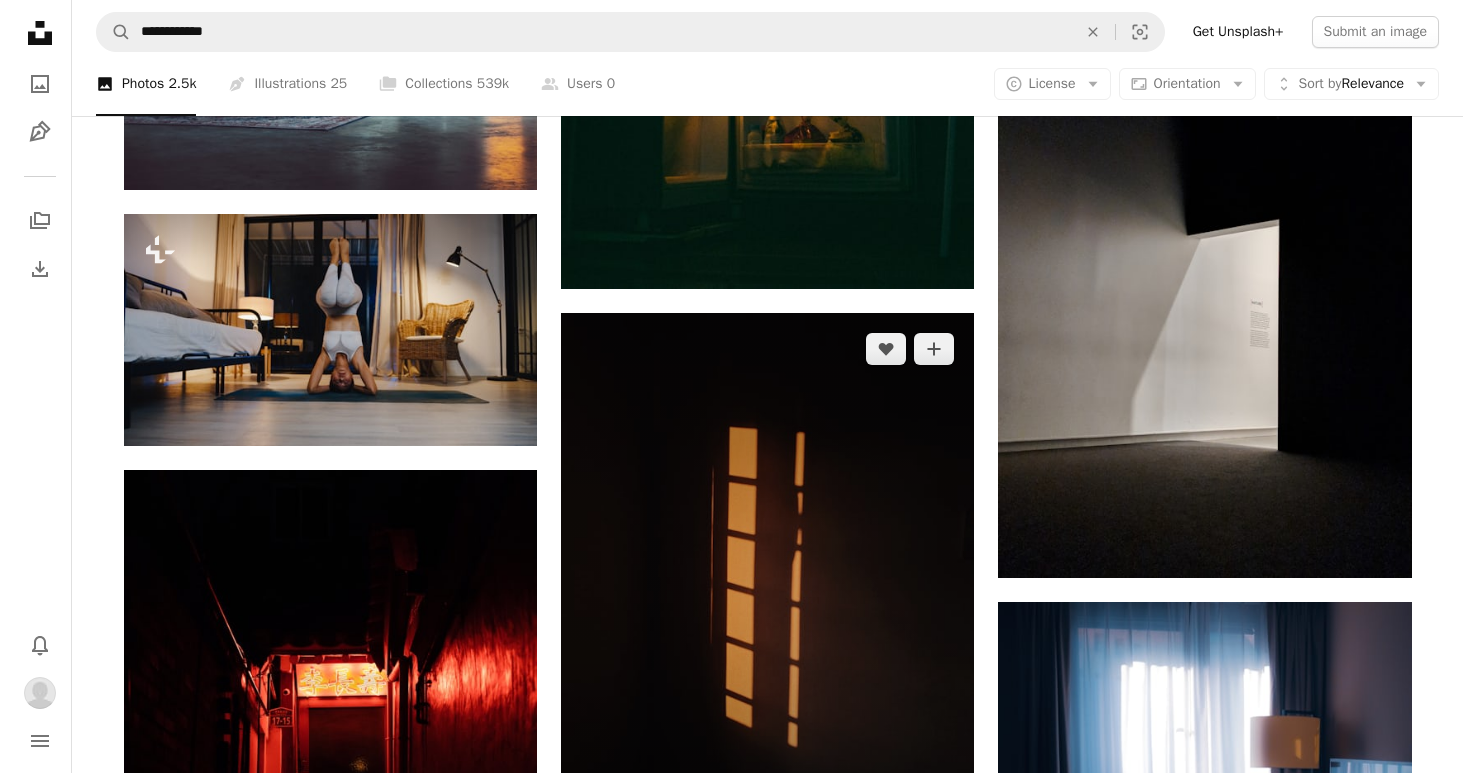 scroll, scrollTop: 30037, scrollLeft: 0, axis: vertical 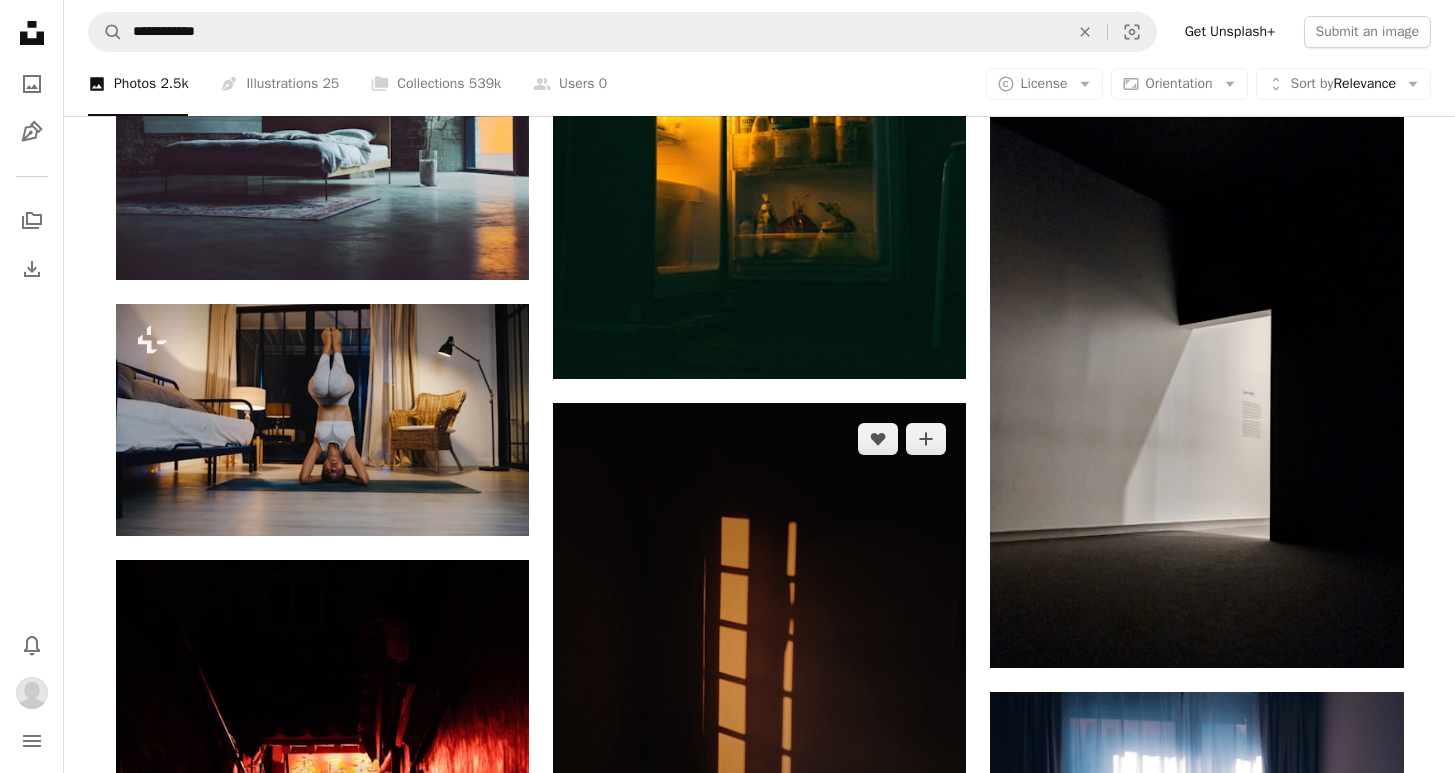 click at bounding box center [759, 678] 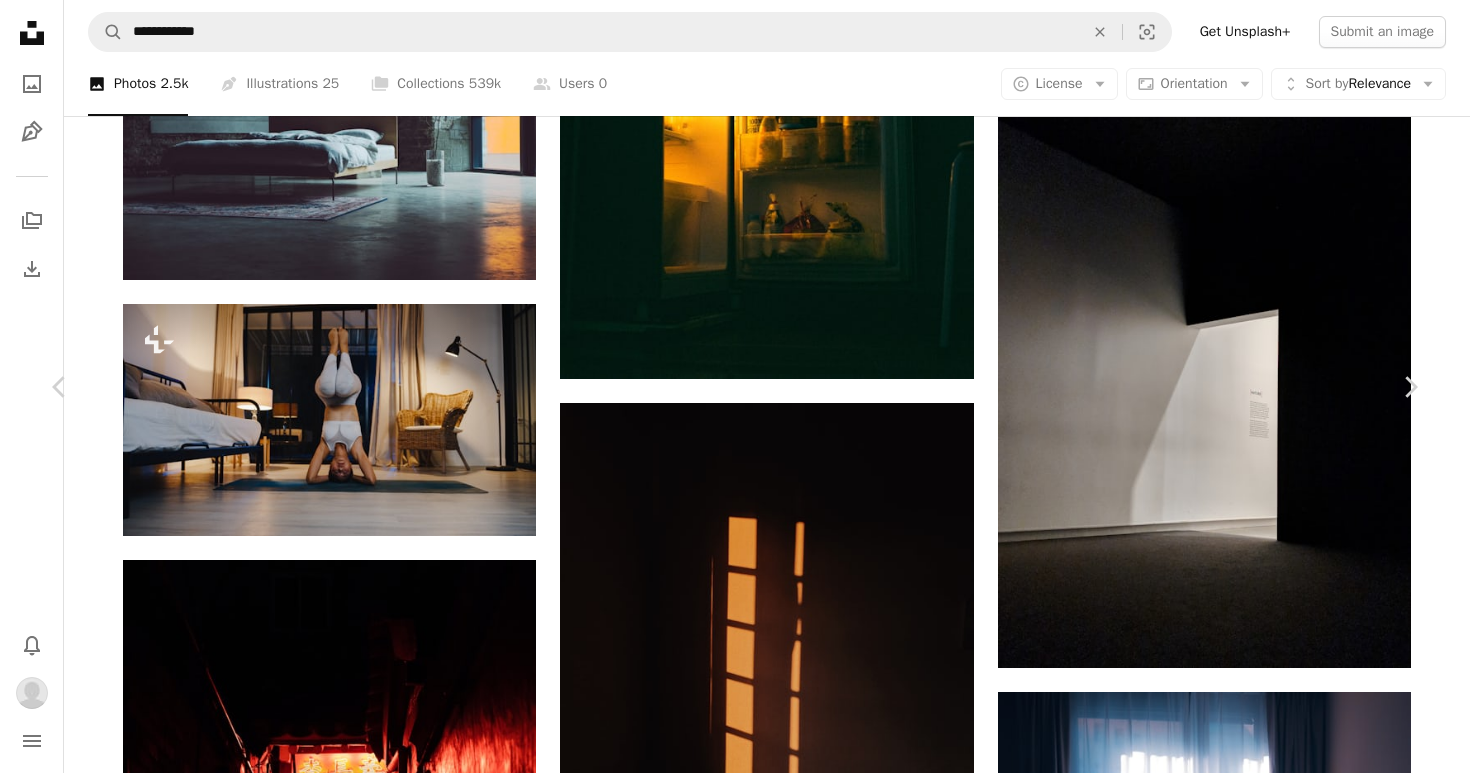 scroll, scrollTop: 924, scrollLeft: 0, axis: vertical 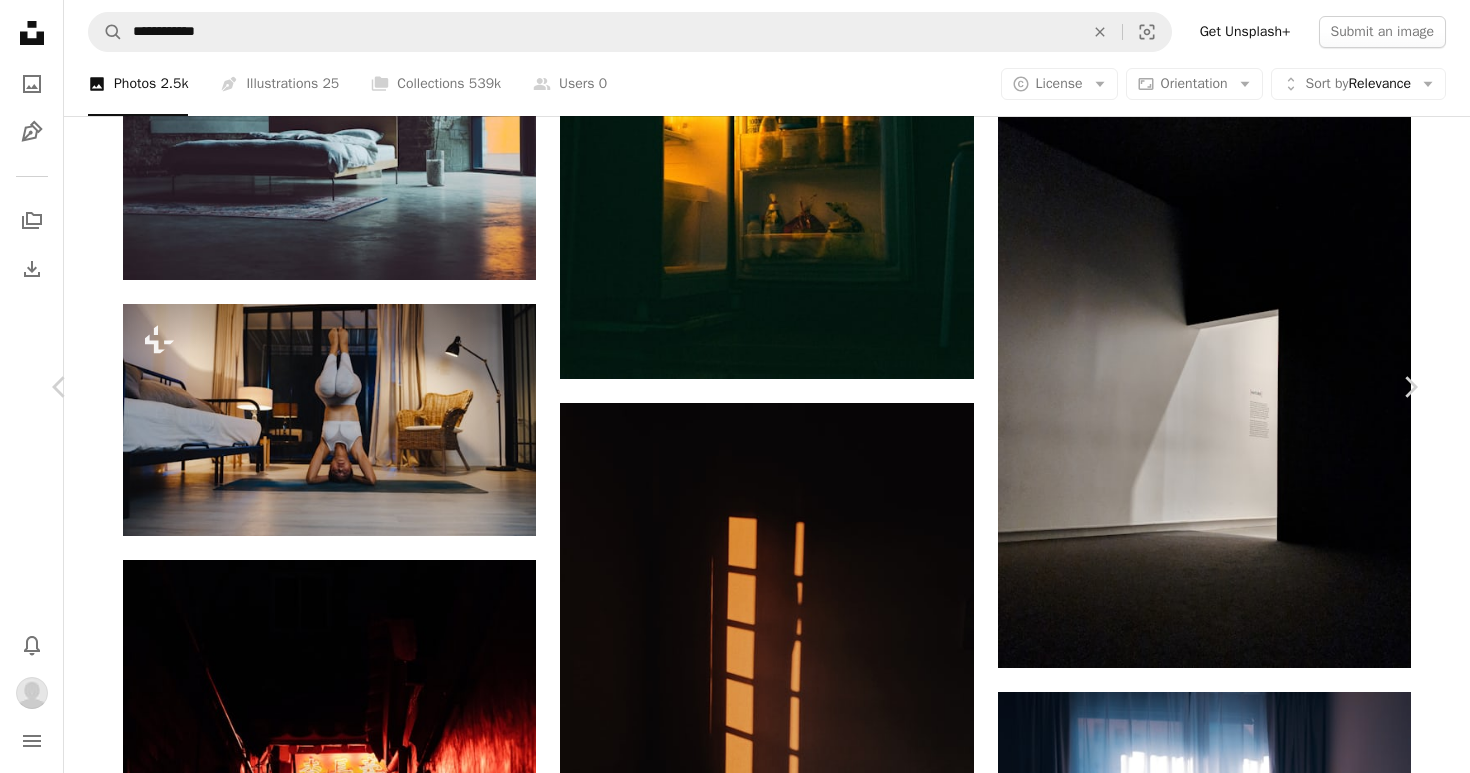click 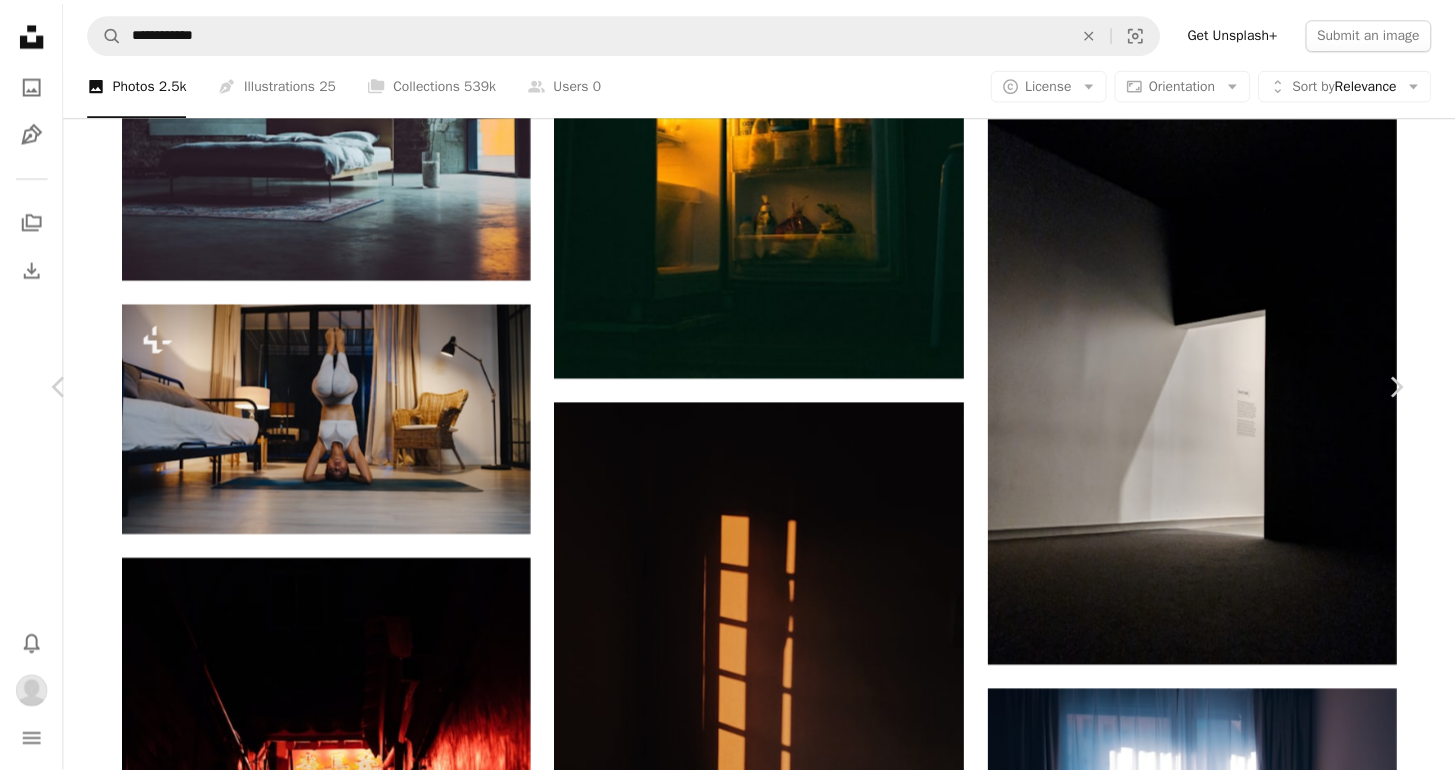 scroll, scrollTop: 0, scrollLeft: 0, axis: both 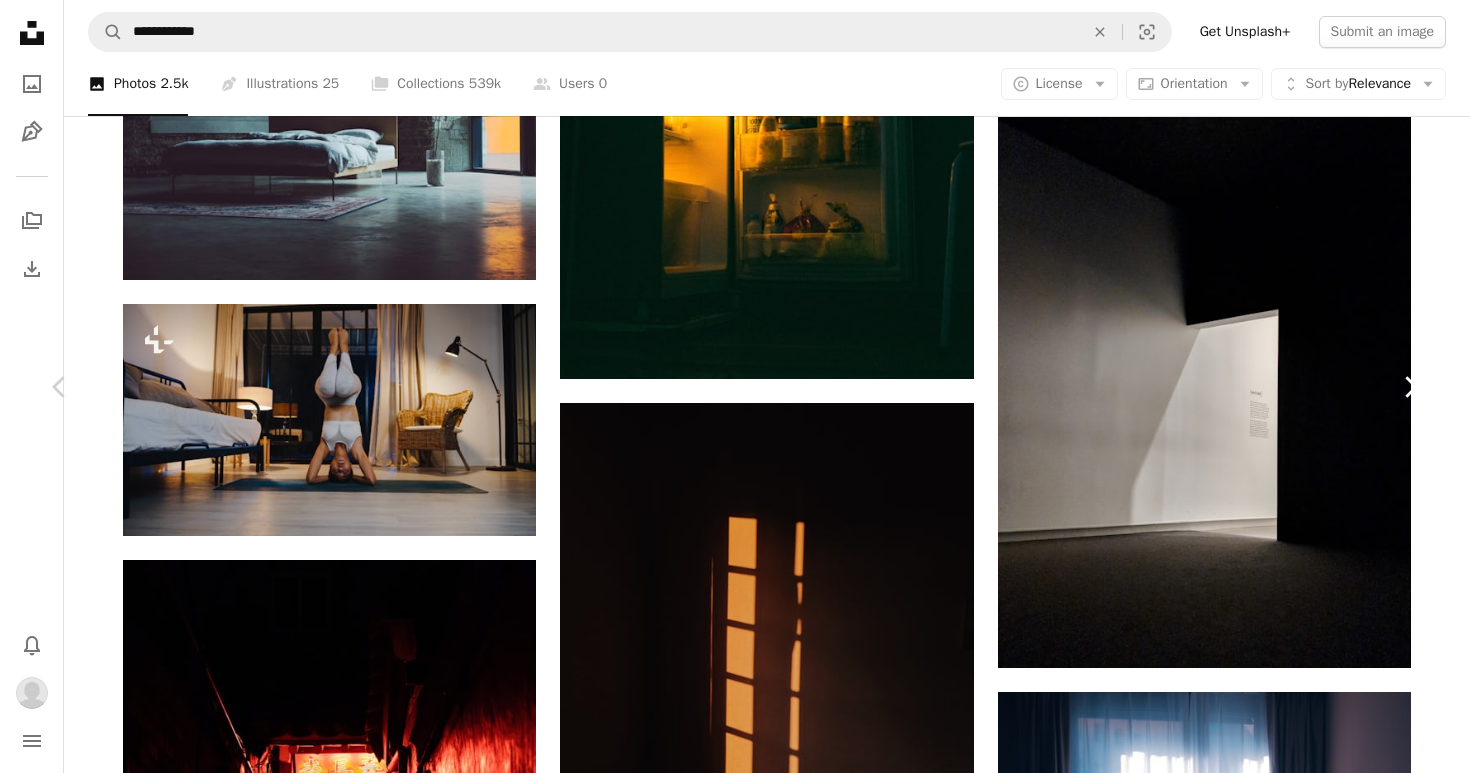 click on "Chevron right" at bounding box center [1410, 387] 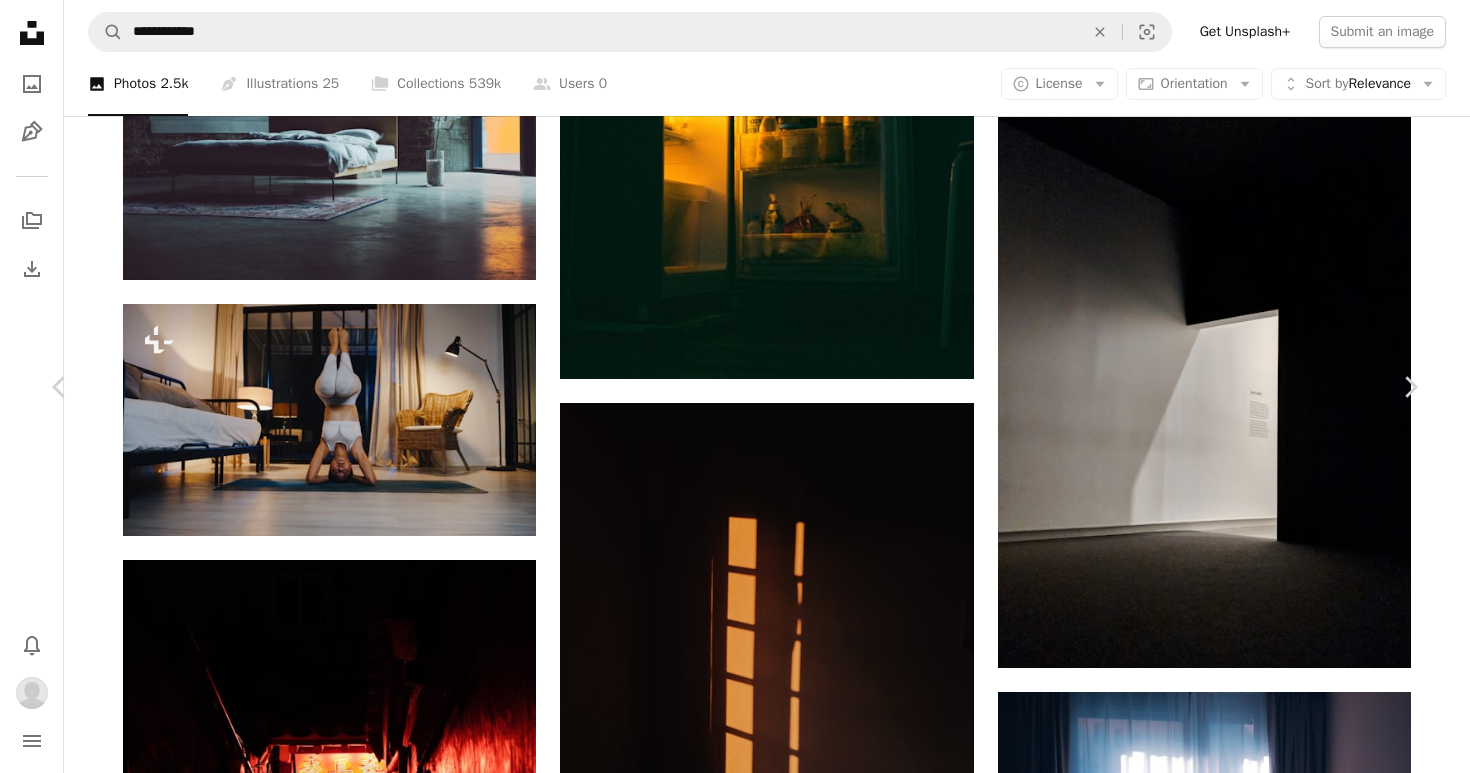 click on "[FIRST] [LAST] Available for hire A checkmark inside of a circle A heart A plus sign Edit image   Plus sign for Unsplash+ Download Chevron down" at bounding box center [727, 7319] 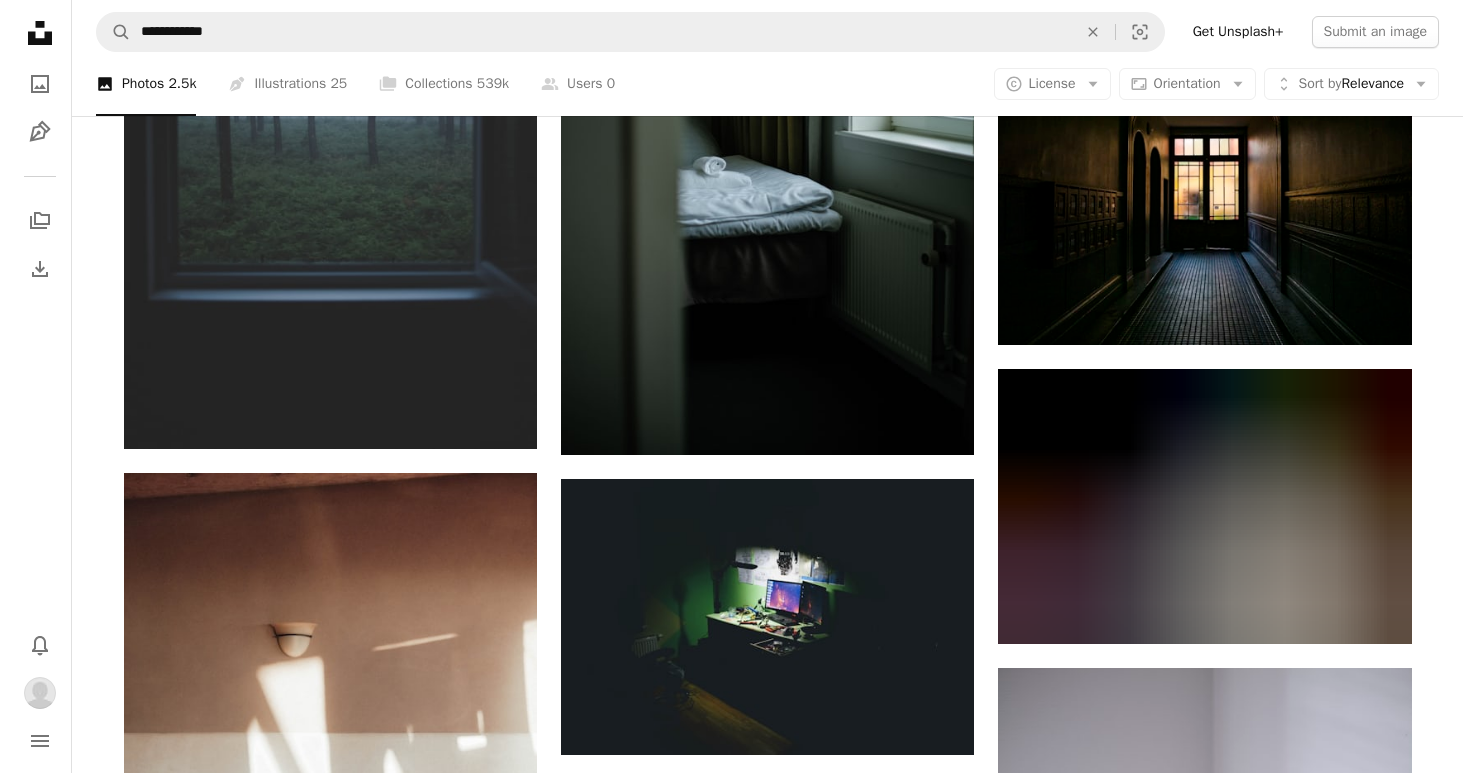 scroll, scrollTop: 41274, scrollLeft: 0, axis: vertical 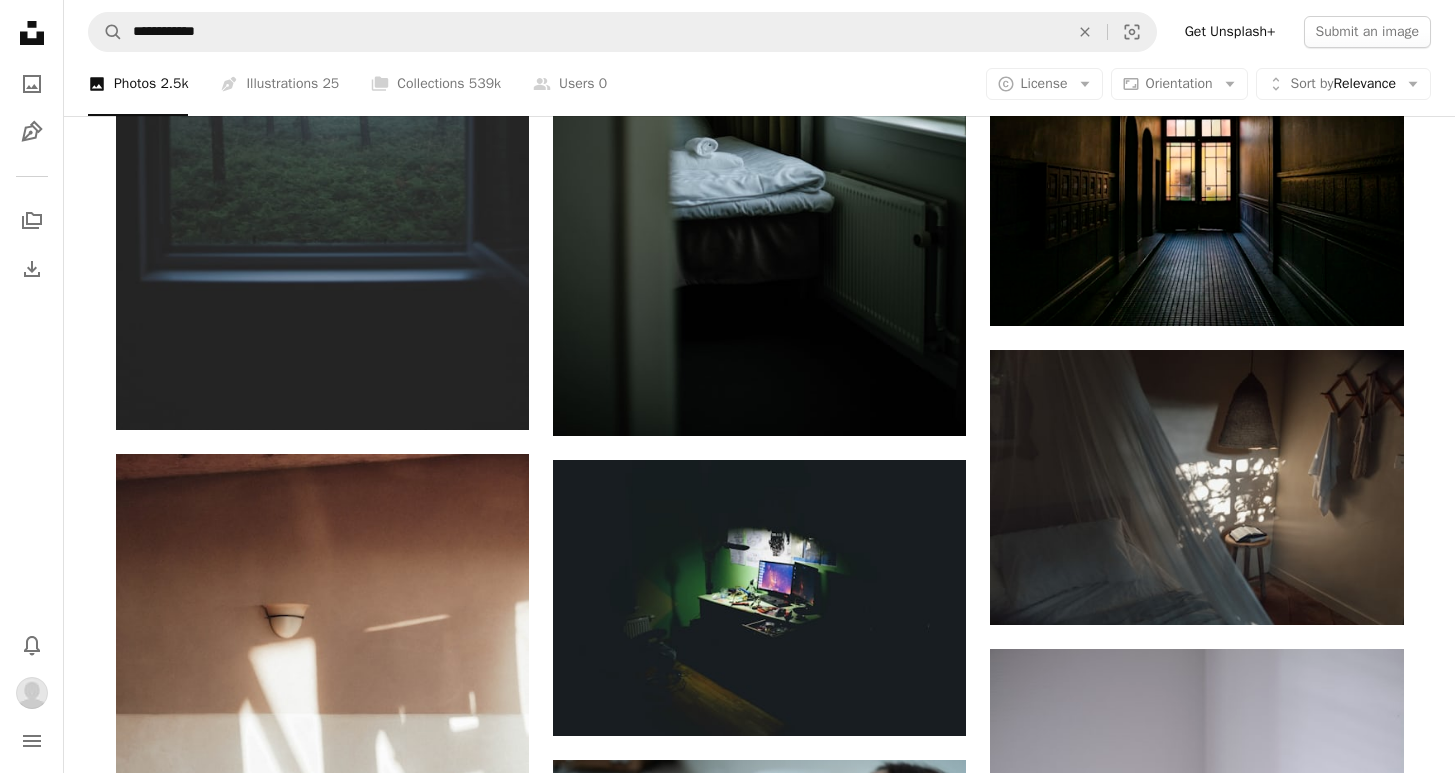 click at bounding box center [1196, 1431] 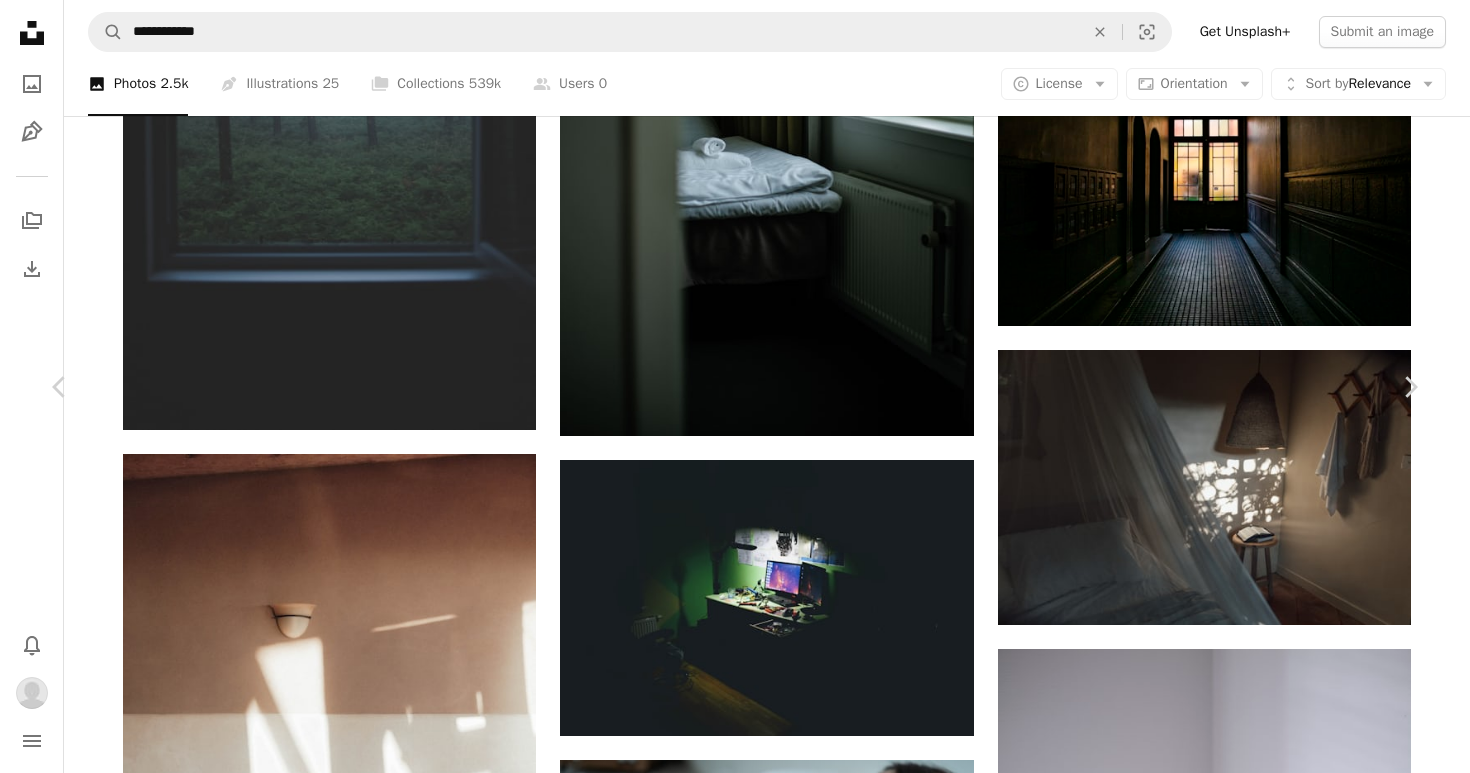 scroll, scrollTop: 930, scrollLeft: 0, axis: vertical 